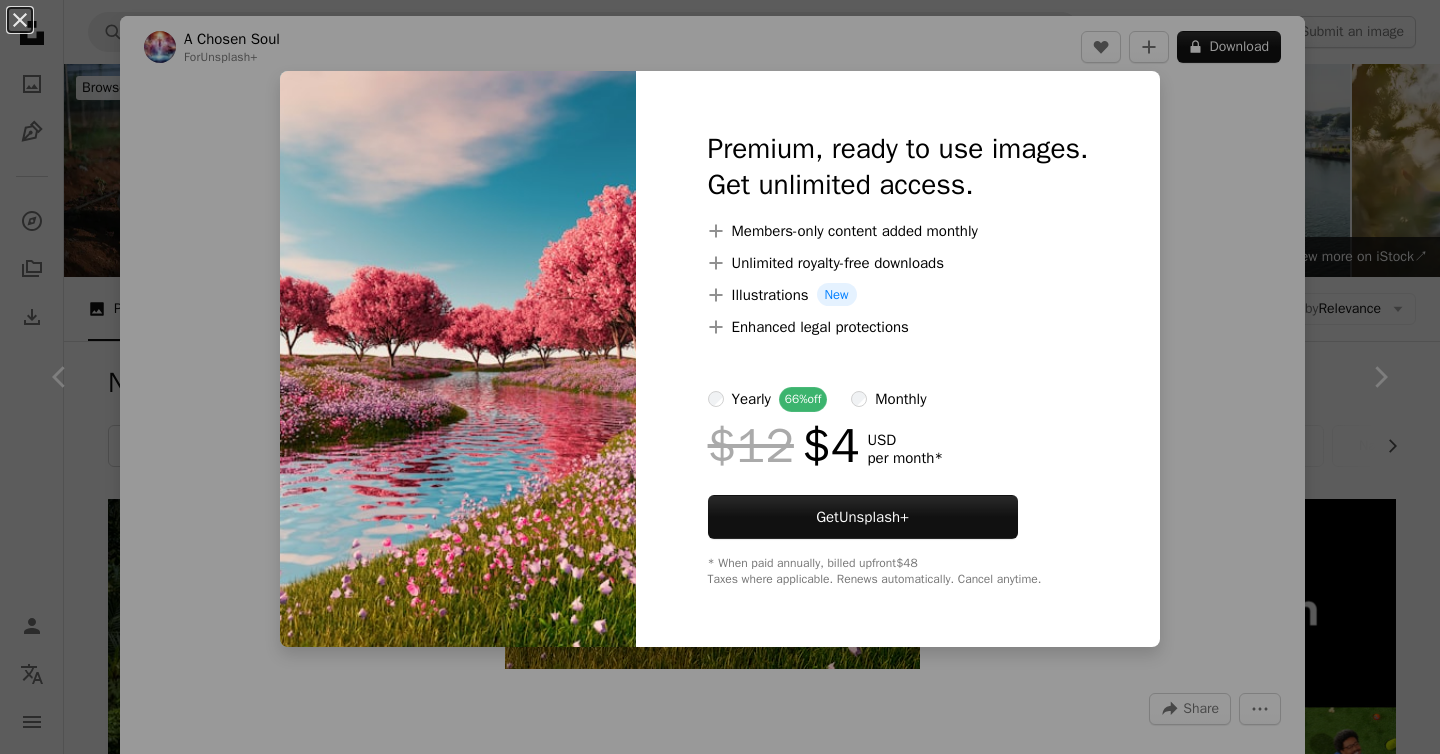 scroll, scrollTop: 3063, scrollLeft: 0, axis: vertical 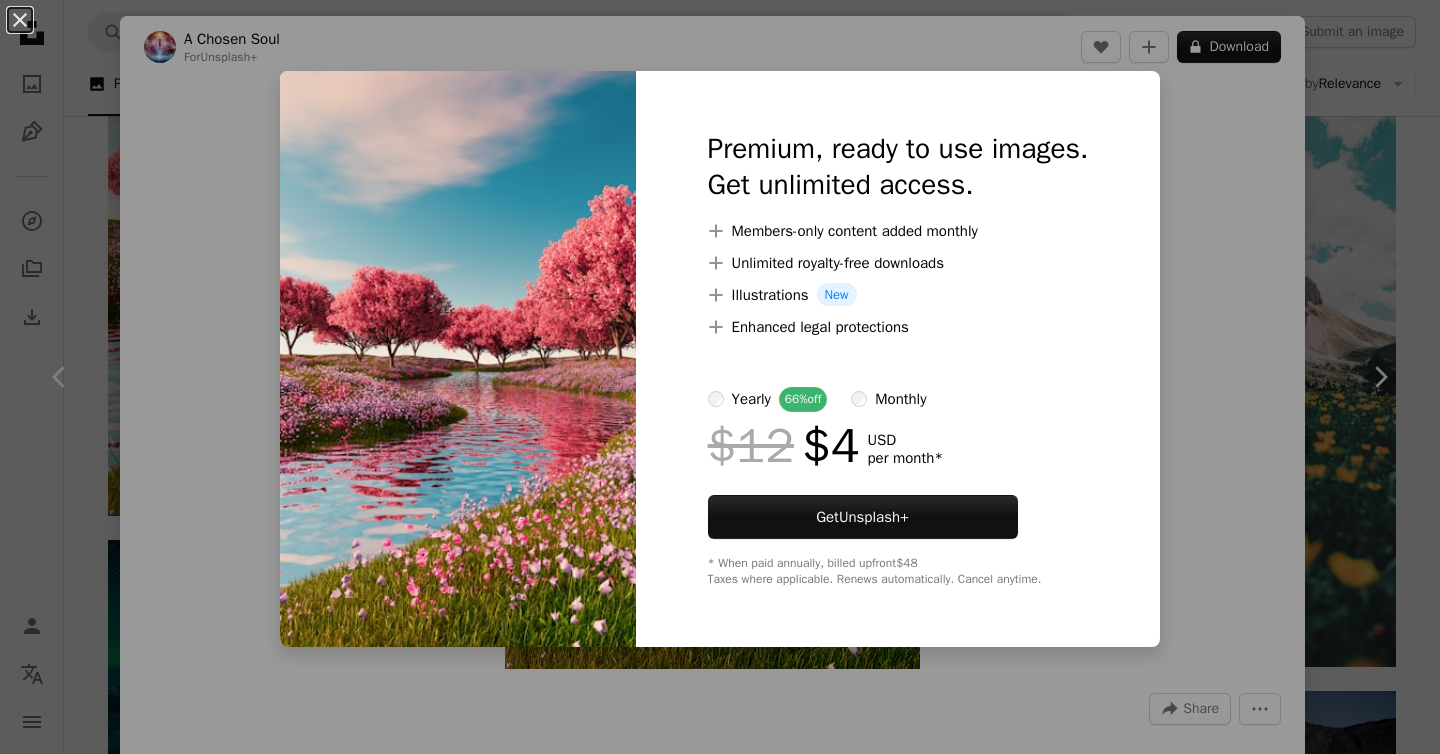click on "An X shape Premium, ready to use images. Get unlimited access. A plus sign Members-only content added monthly A plus sign Unlimited royalty-free downloads A plus sign Illustrations  New A plus sign Enhanced legal protections yearly 66%  off monthly $12   $4 USD per month * Get  Unsplash+ * When paid annually, billed upfront  $48 Taxes where applicable. Renews automatically. Cancel anytime." at bounding box center (720, 377) 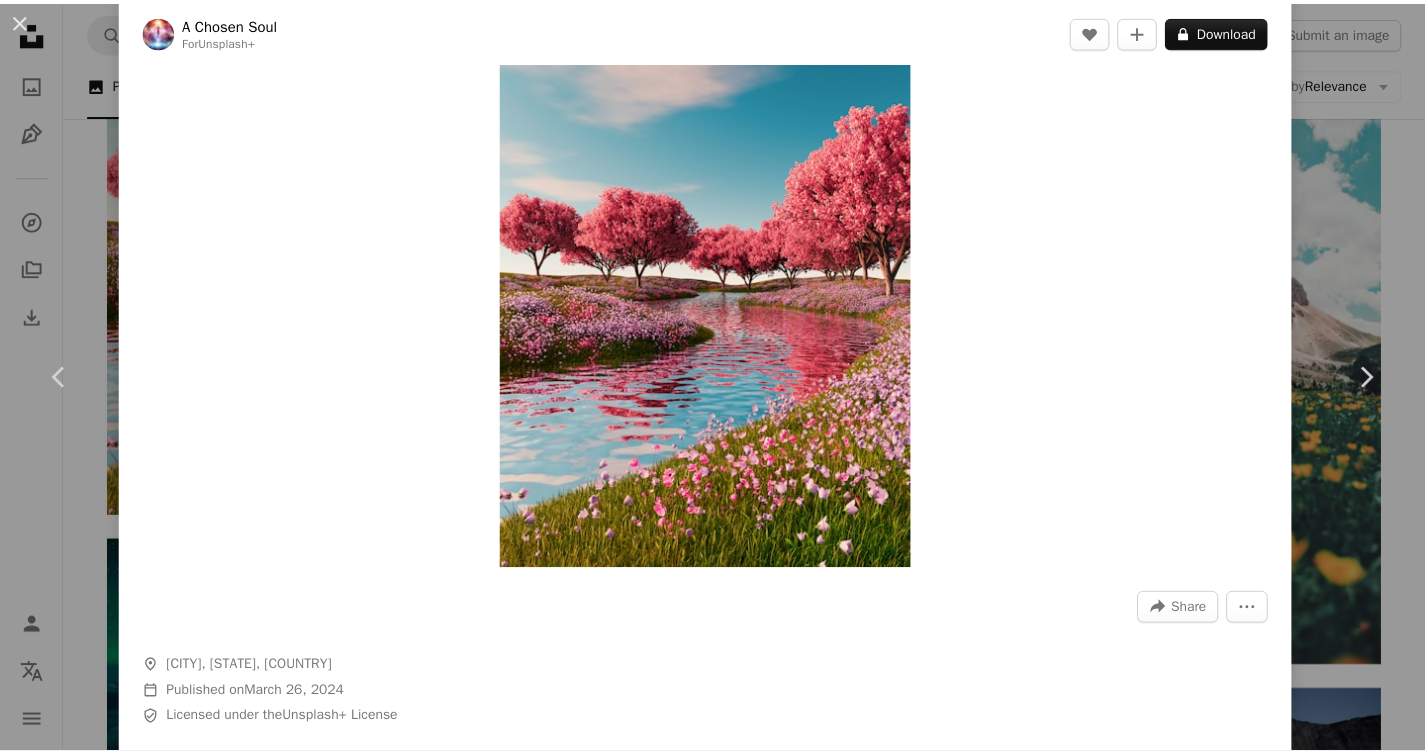 scroll, scrollTop: 108, scrollLeft: 0, axis: vertical 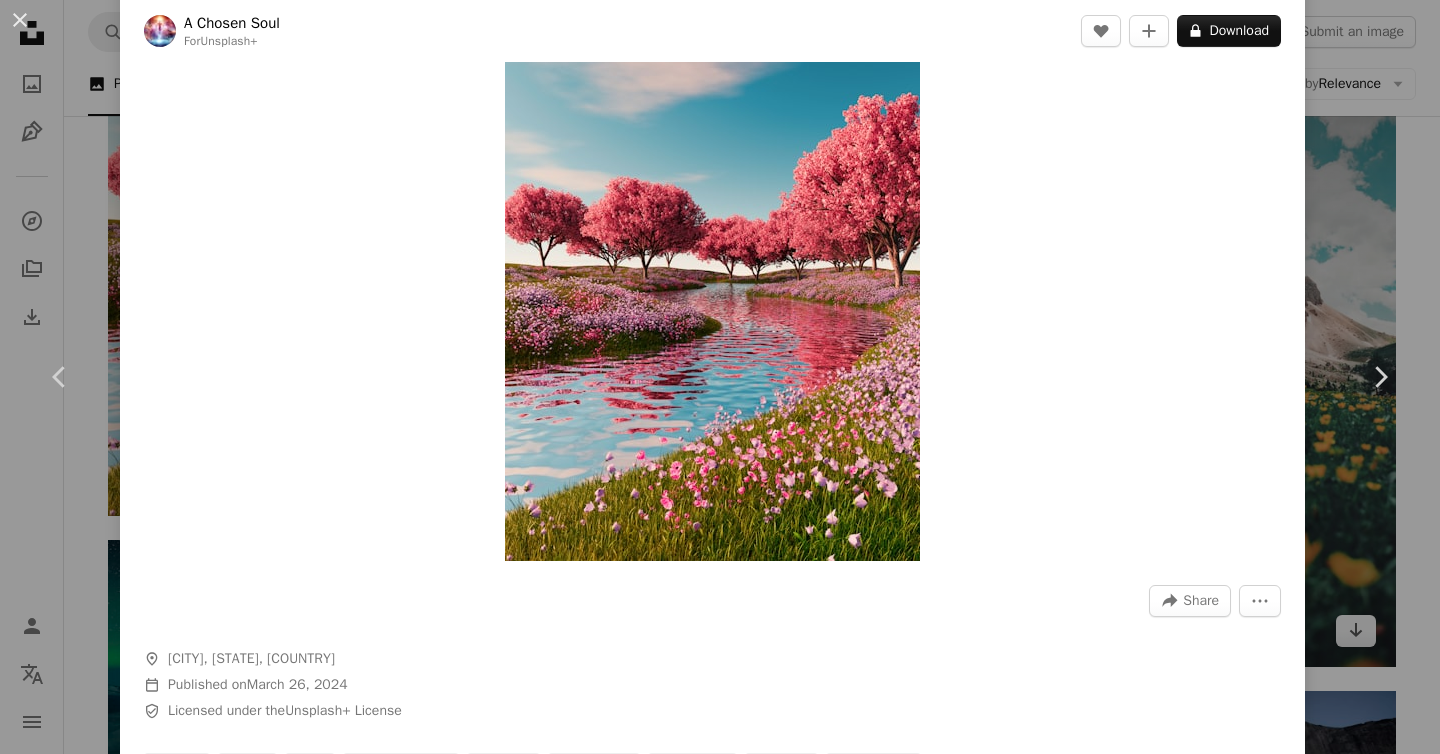 drag, startPoint x: 1334, startPoint y: 509, endPoint x: 1147, endPoint y: 516, distance: 187.13097 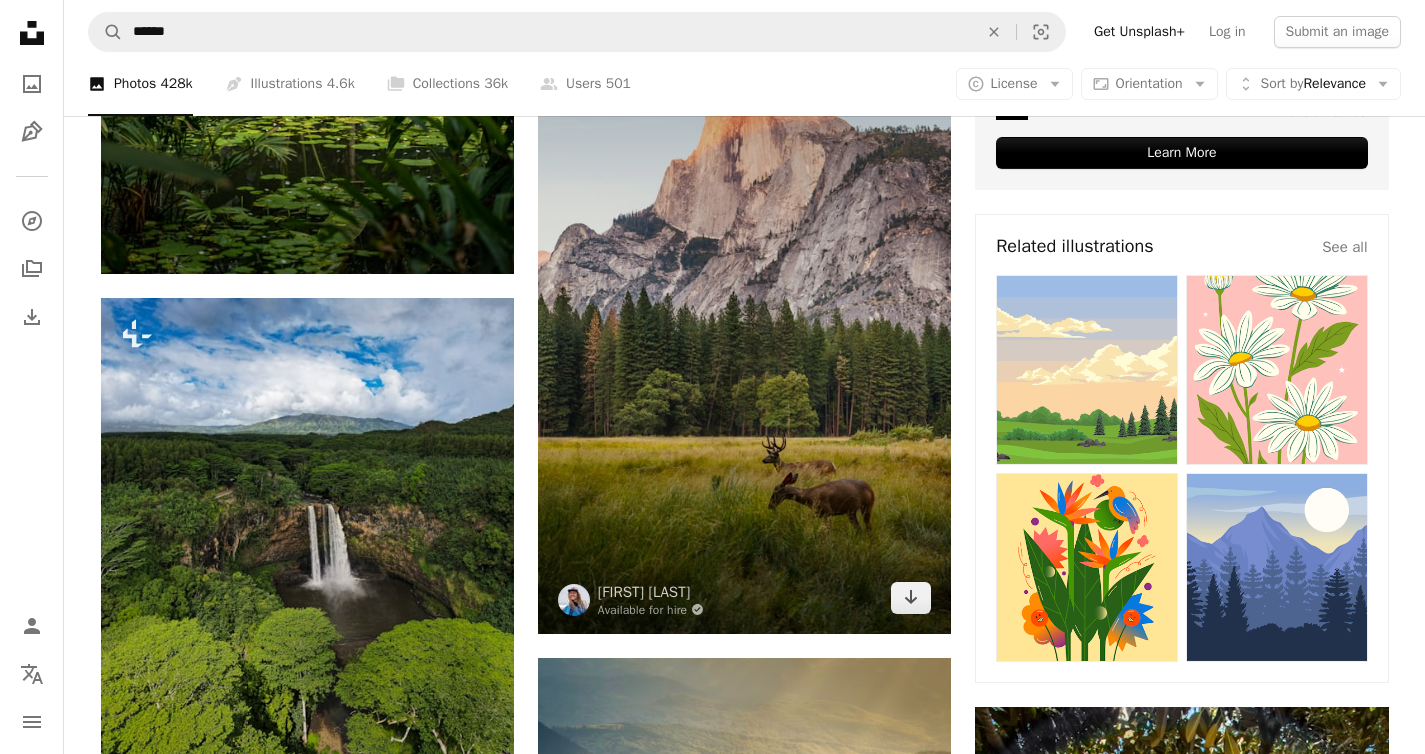 scroll, scrollTop: 843, scrollLeft: 0, axis: vertical 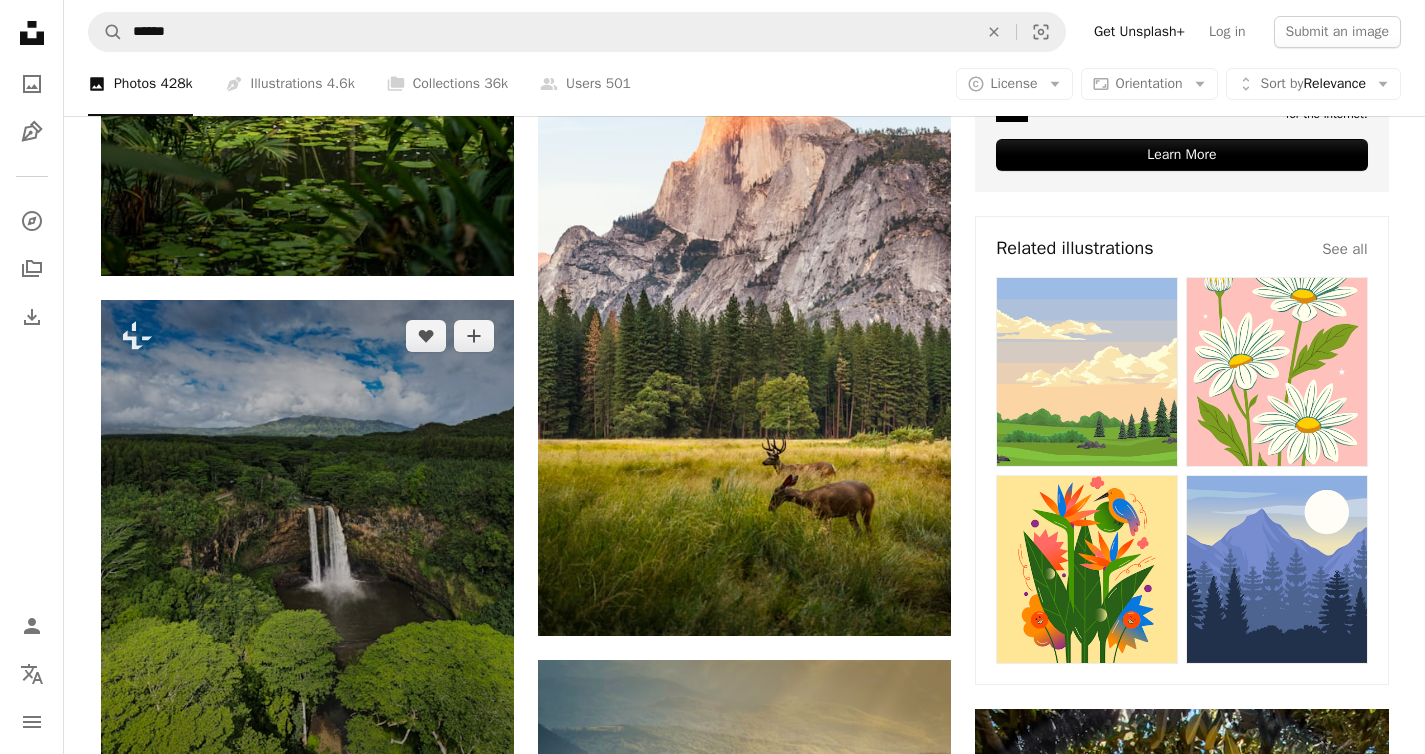 click at bounding box center [307, 591] 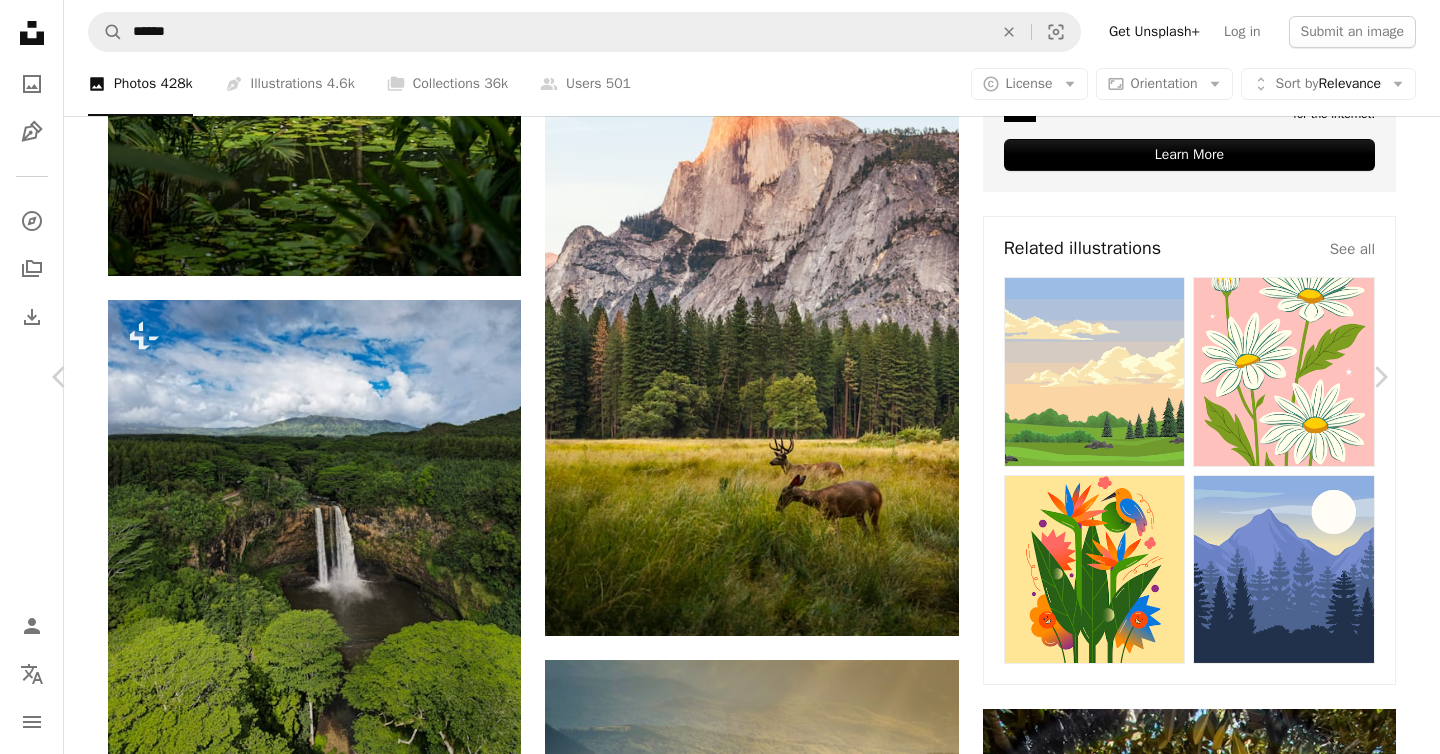 click on "[FIRST] [LAST]" at bounding box center [720, 7973] 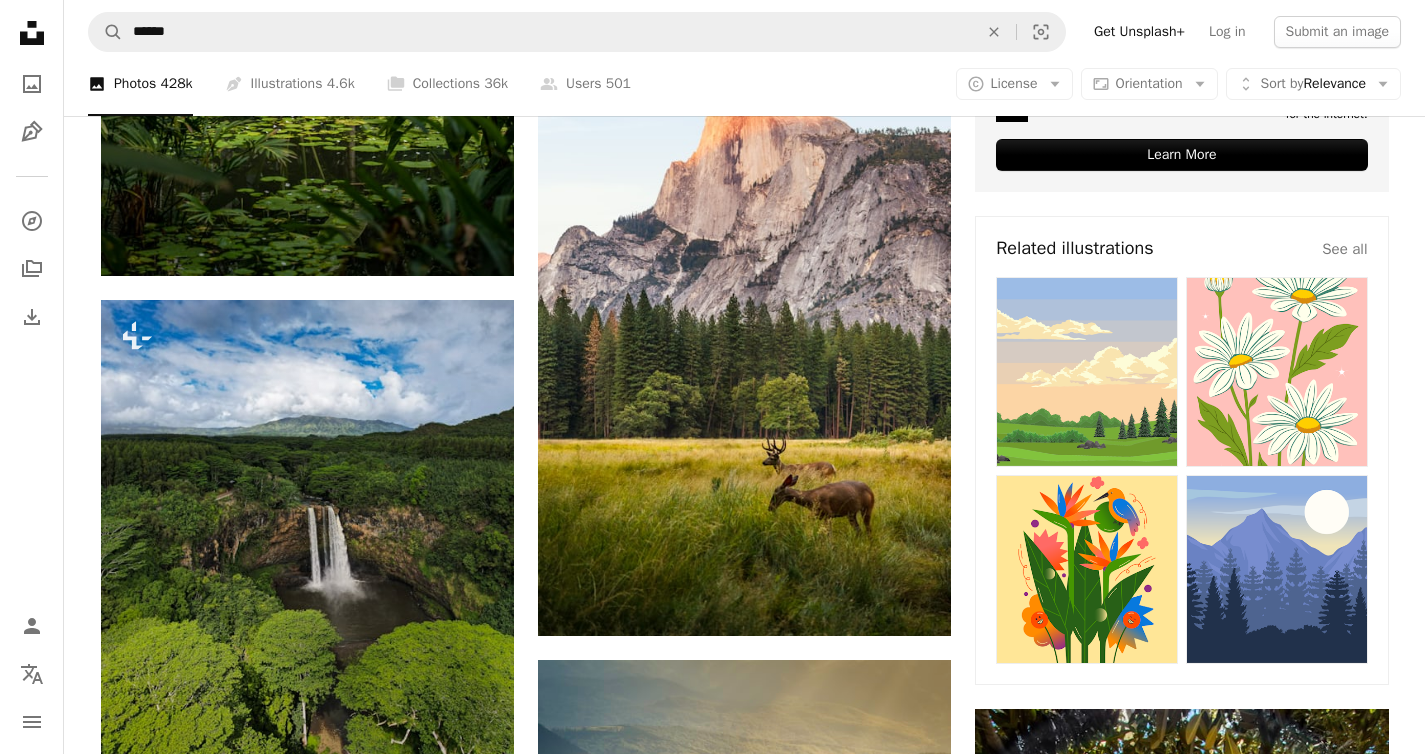 click on "A magnifying glass ****** An X shape Visual search Get Unsplash+ Log in Submit an image" at bounding box center (744, 32) 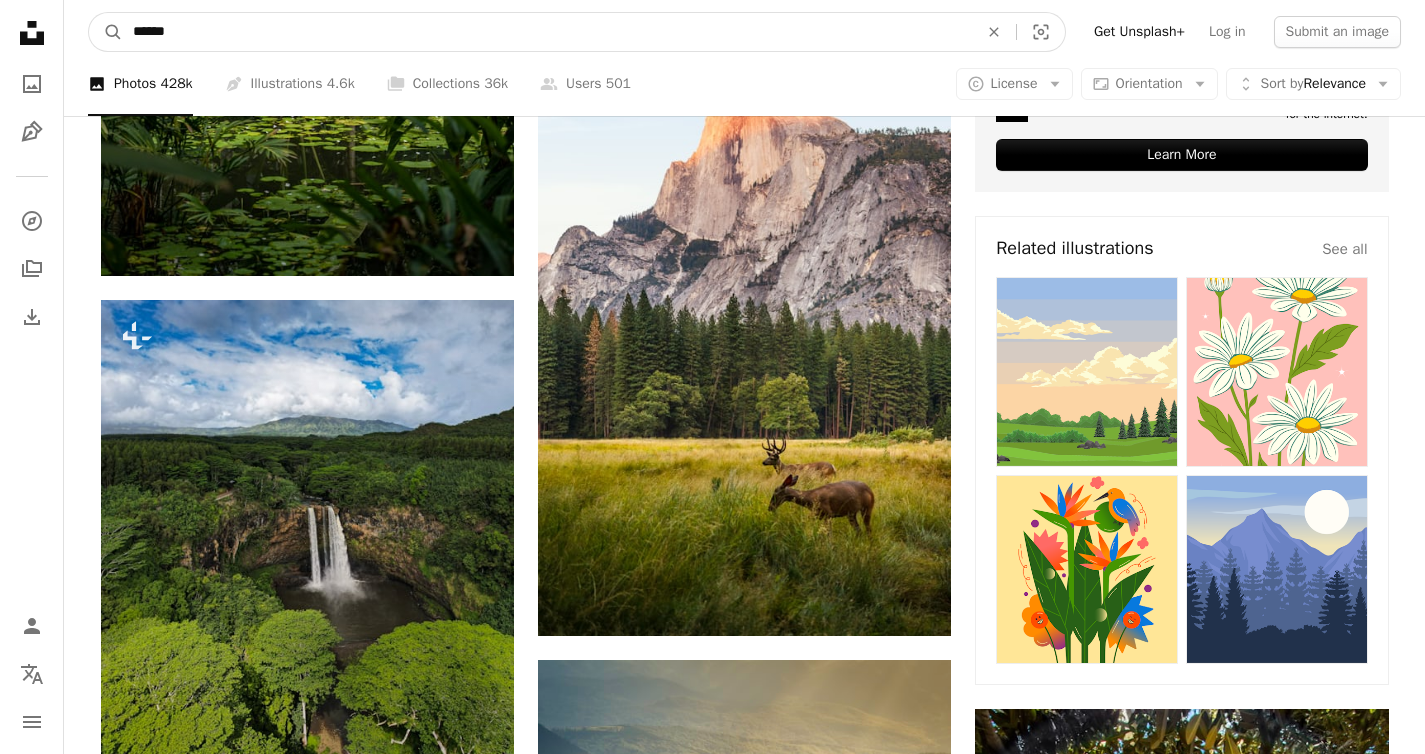 click on "******" at bounding box center [547, 32] 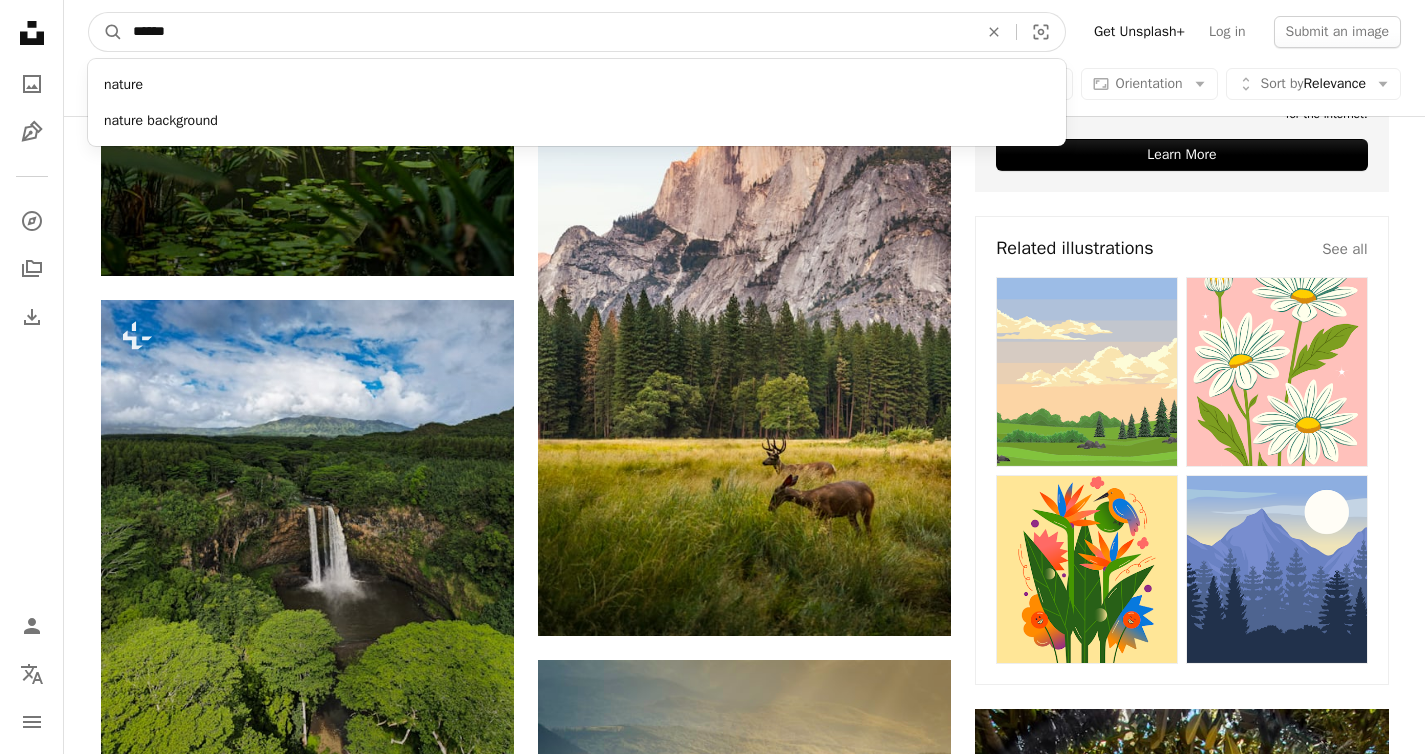 click on "******" at bounding box center [547, 32] 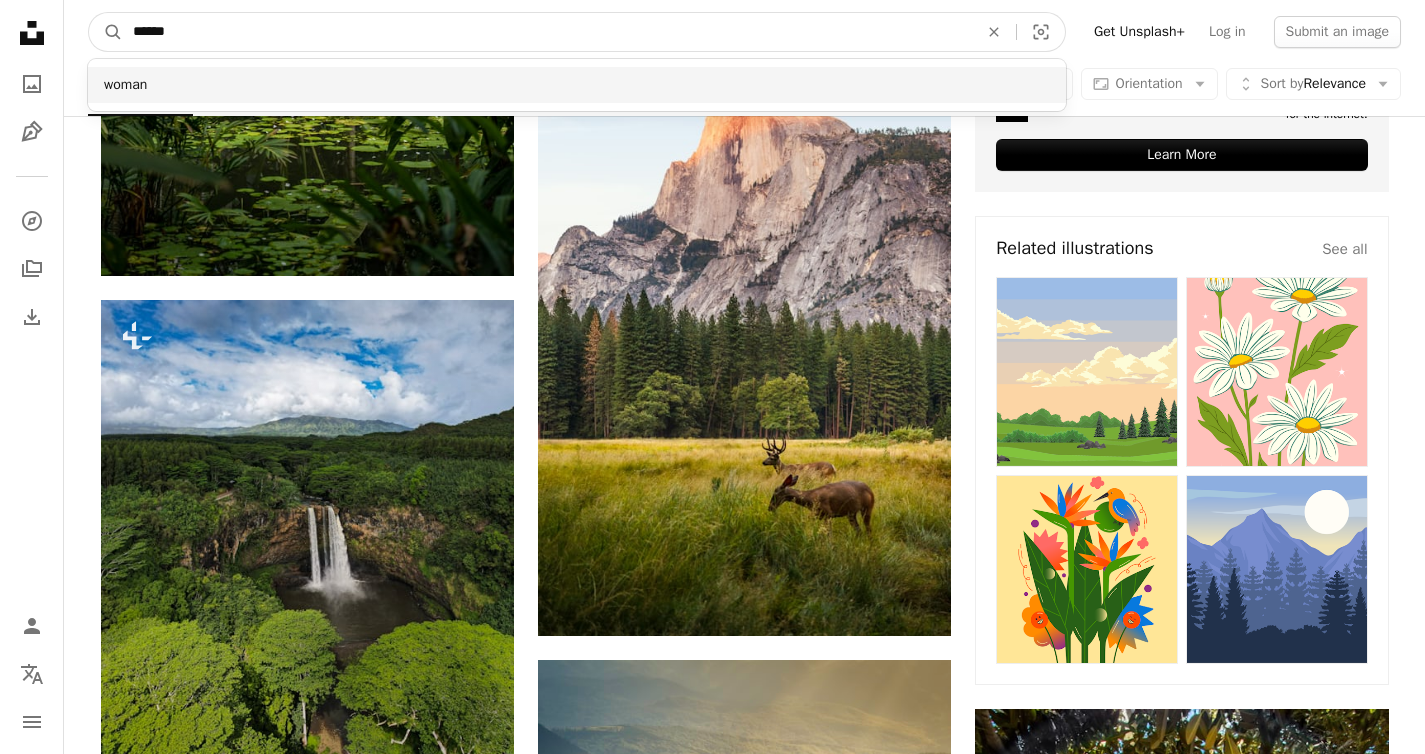 type on "*****" 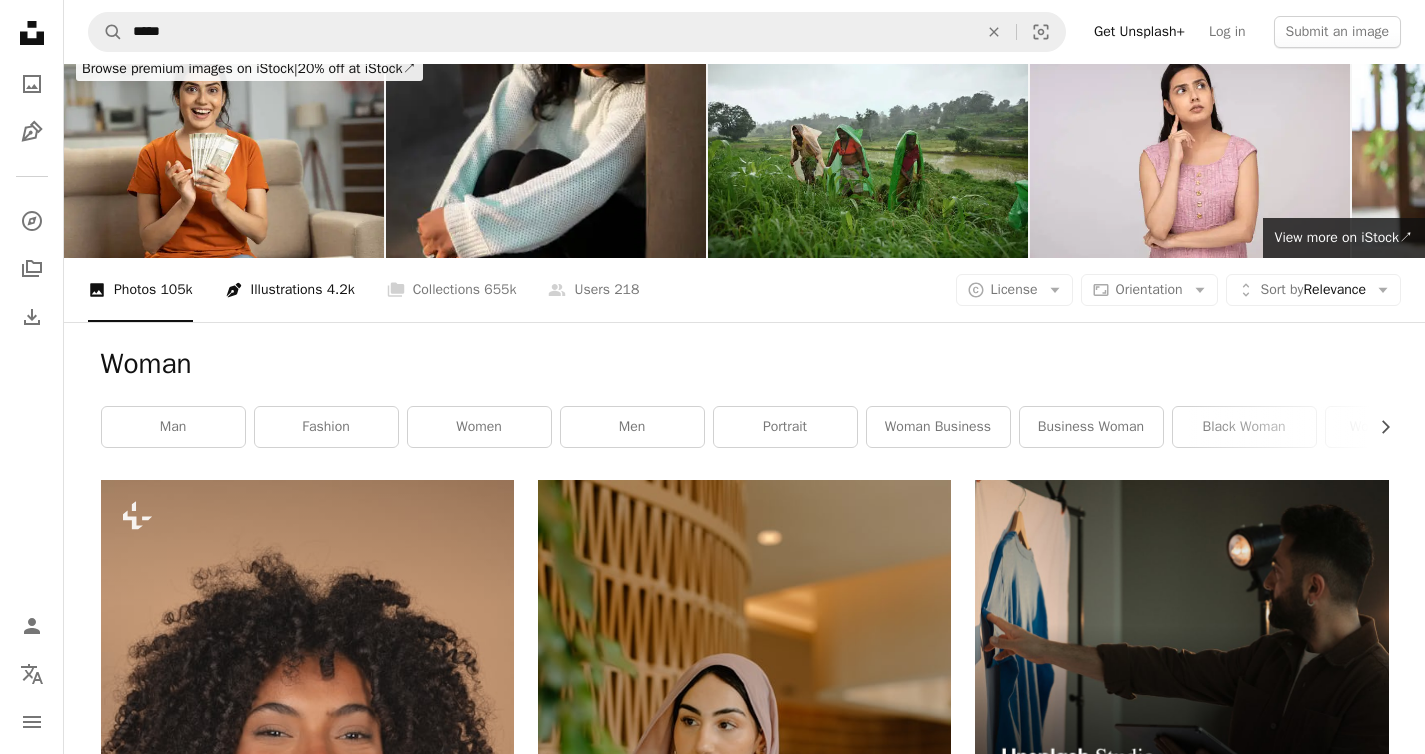 scroll, scrollTop: 0, scrollLeft: 0, axis: both 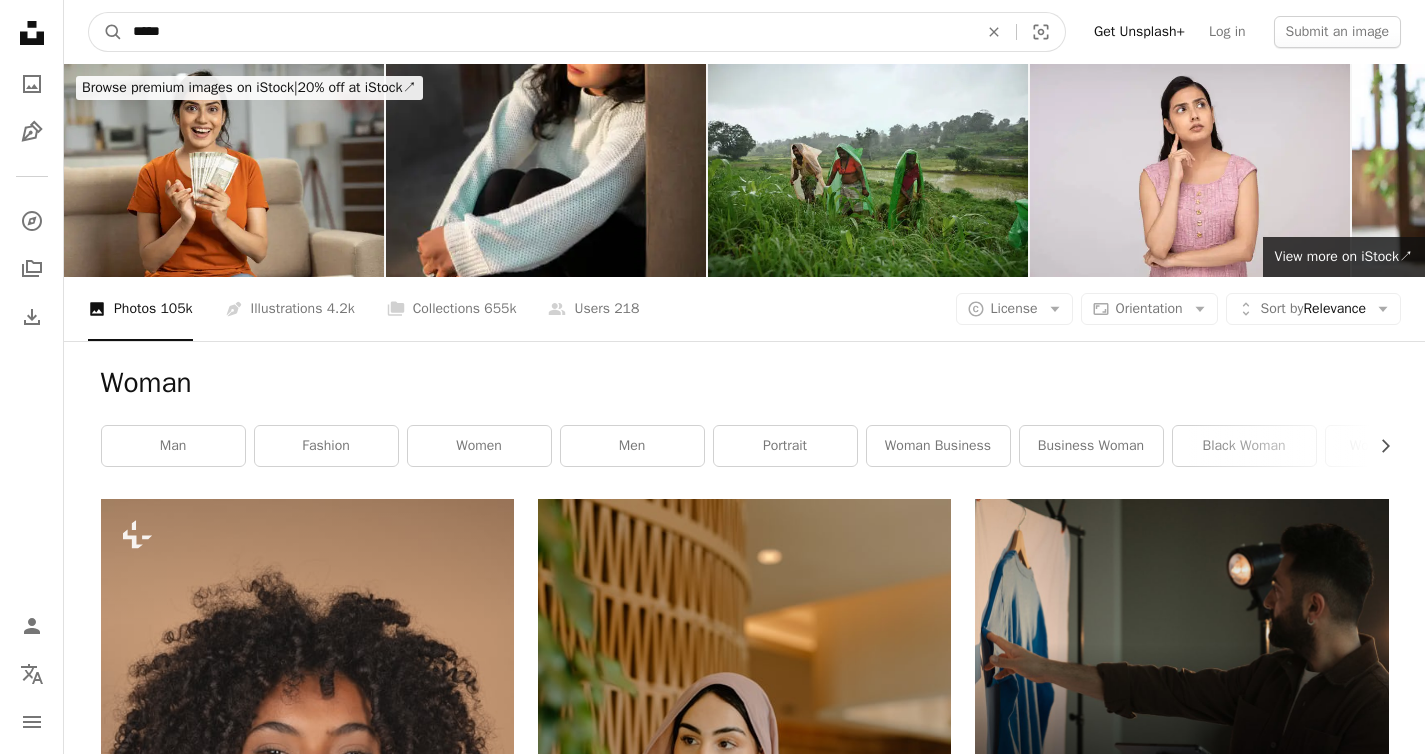 click on "*****" at bounding box center (547, 32) 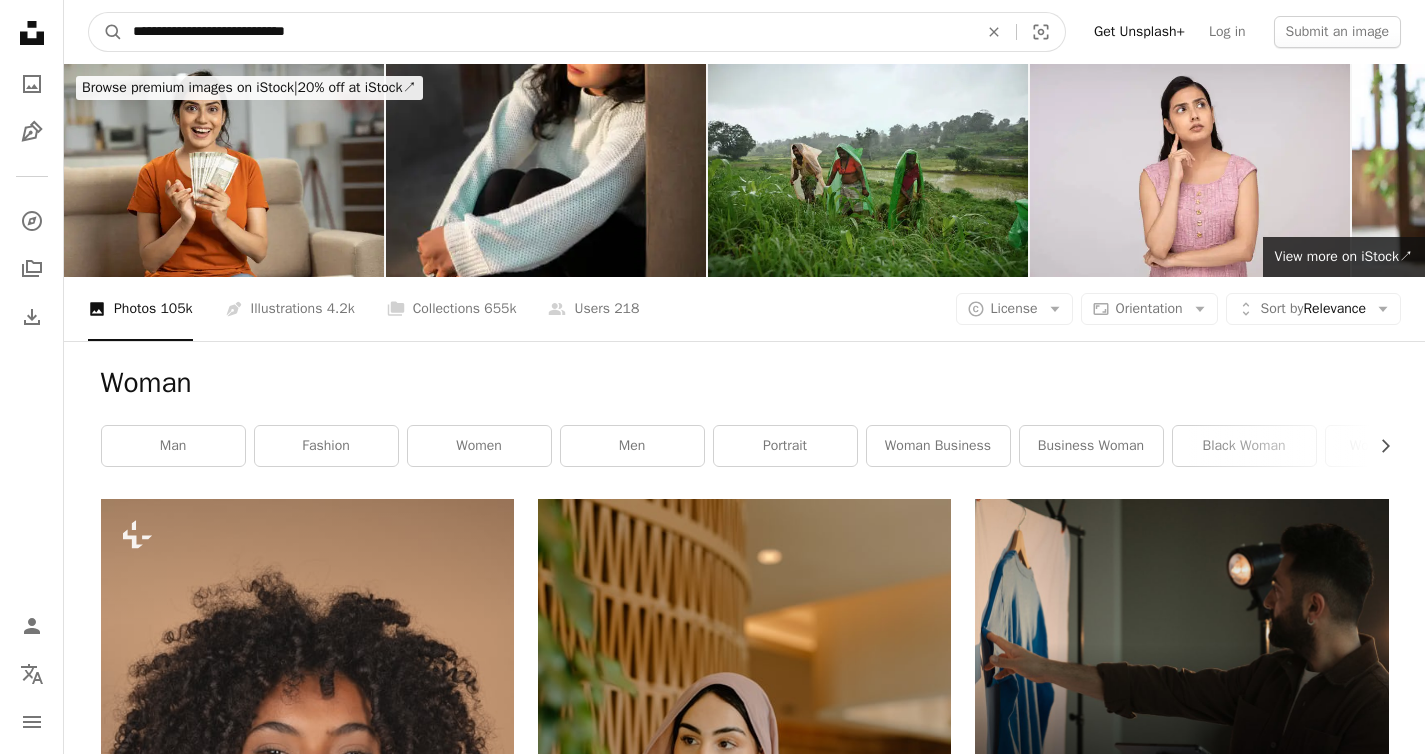 type on "**********" 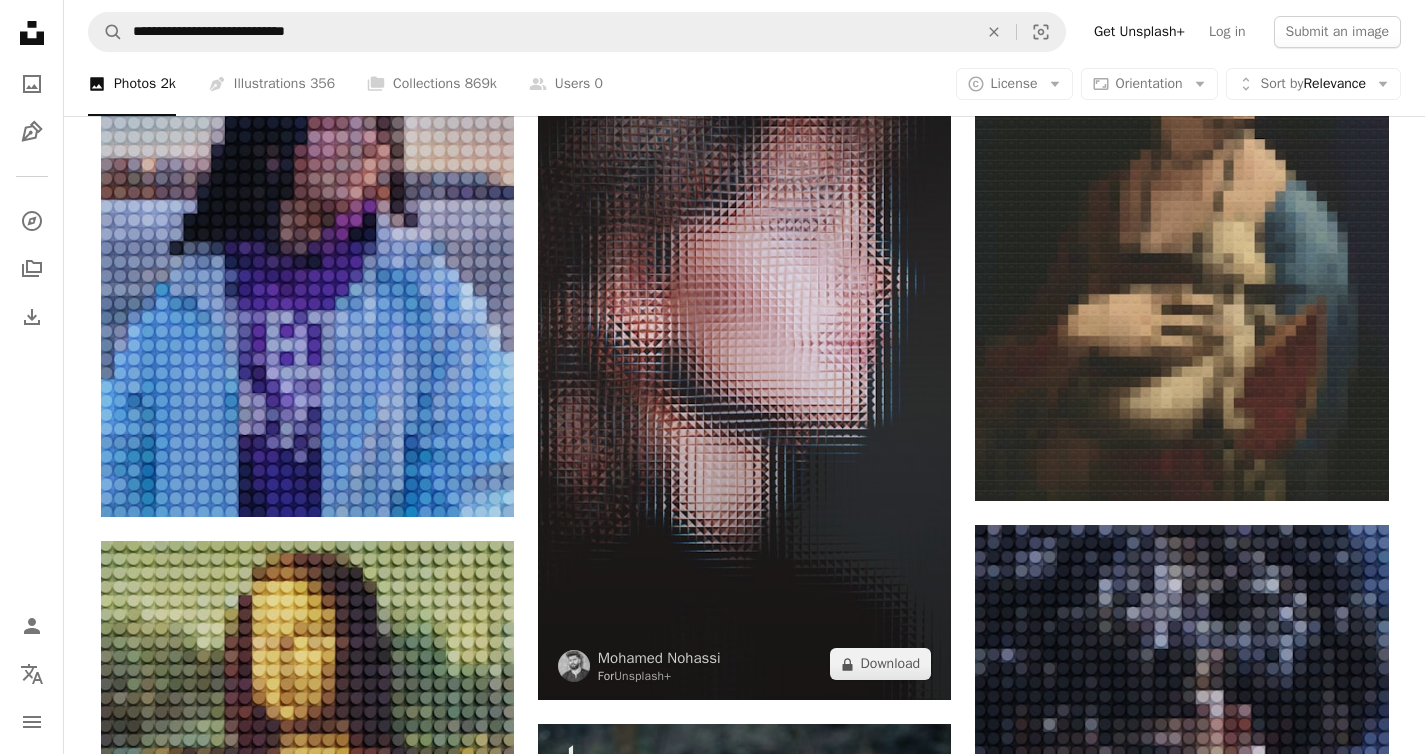 scroll, scrollTop: 1196, scrollLeft: 0, axis: vertical 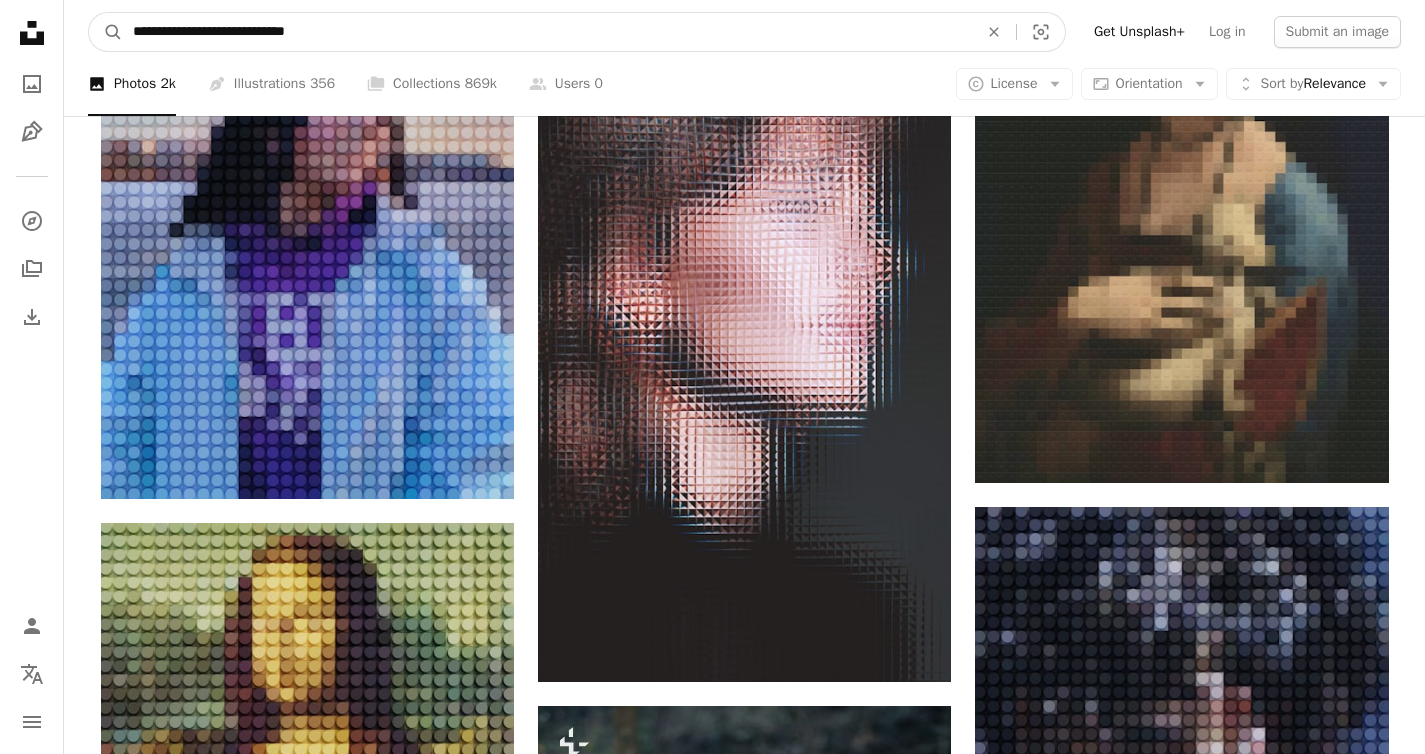 drag, startPoint x: 325, startPoint y: 27, endPoint x: 205, endPoint y: 50, distance: 122.18429 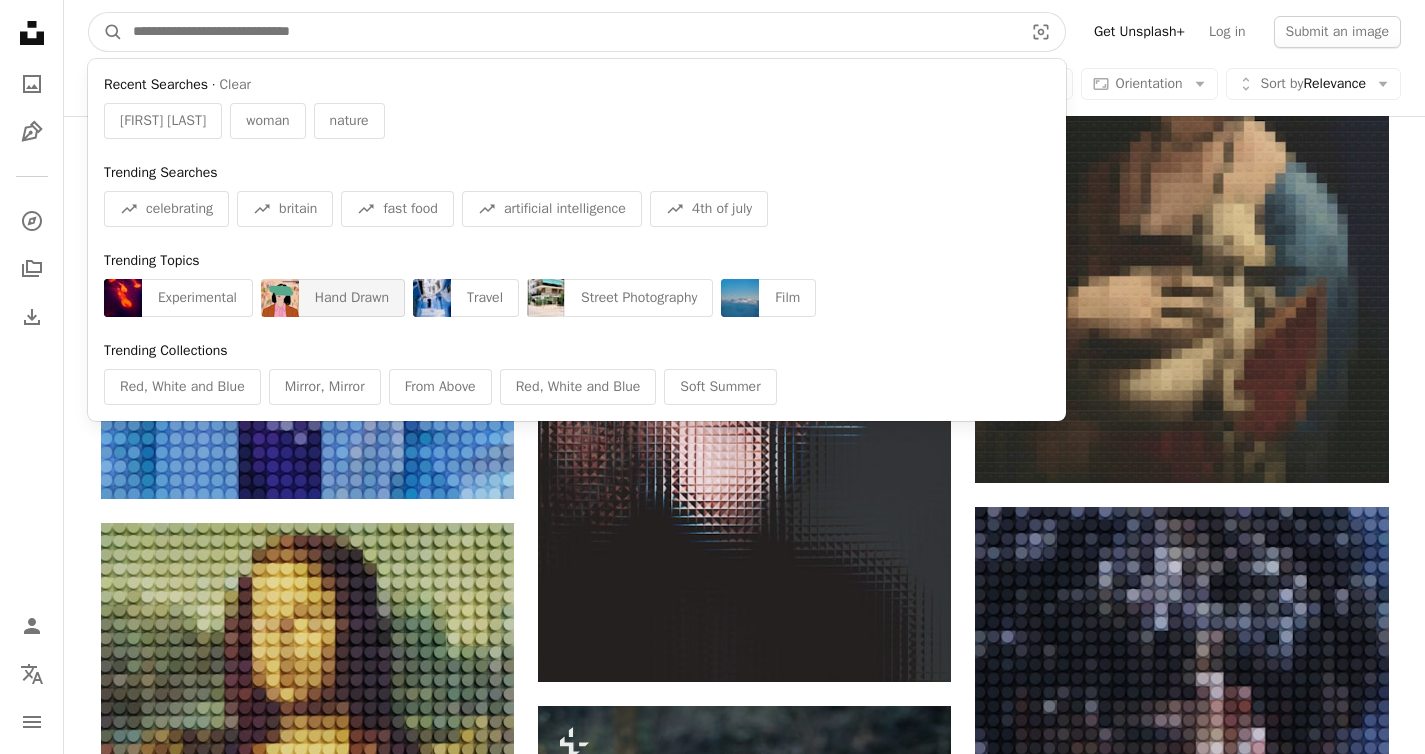 type 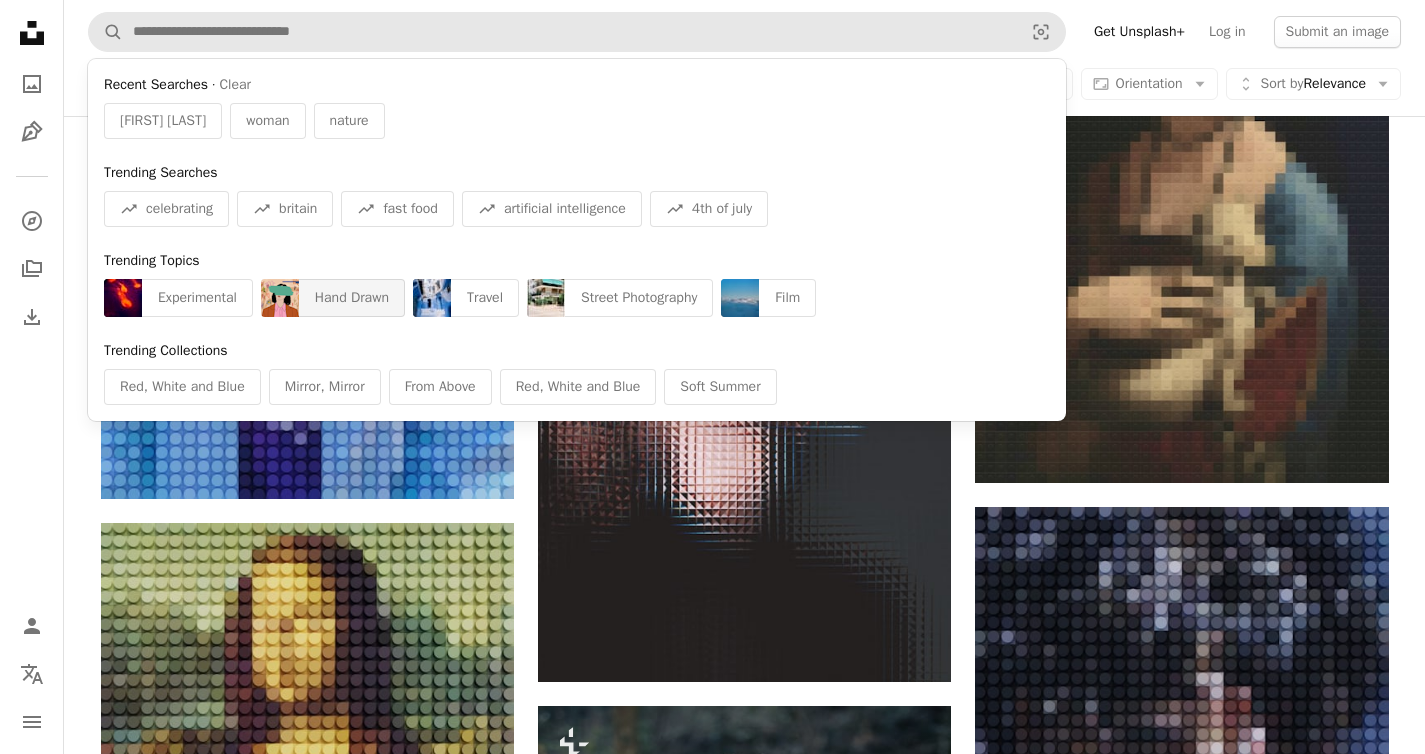 click on "Hand Drawn" at bounding box center [352, 298] 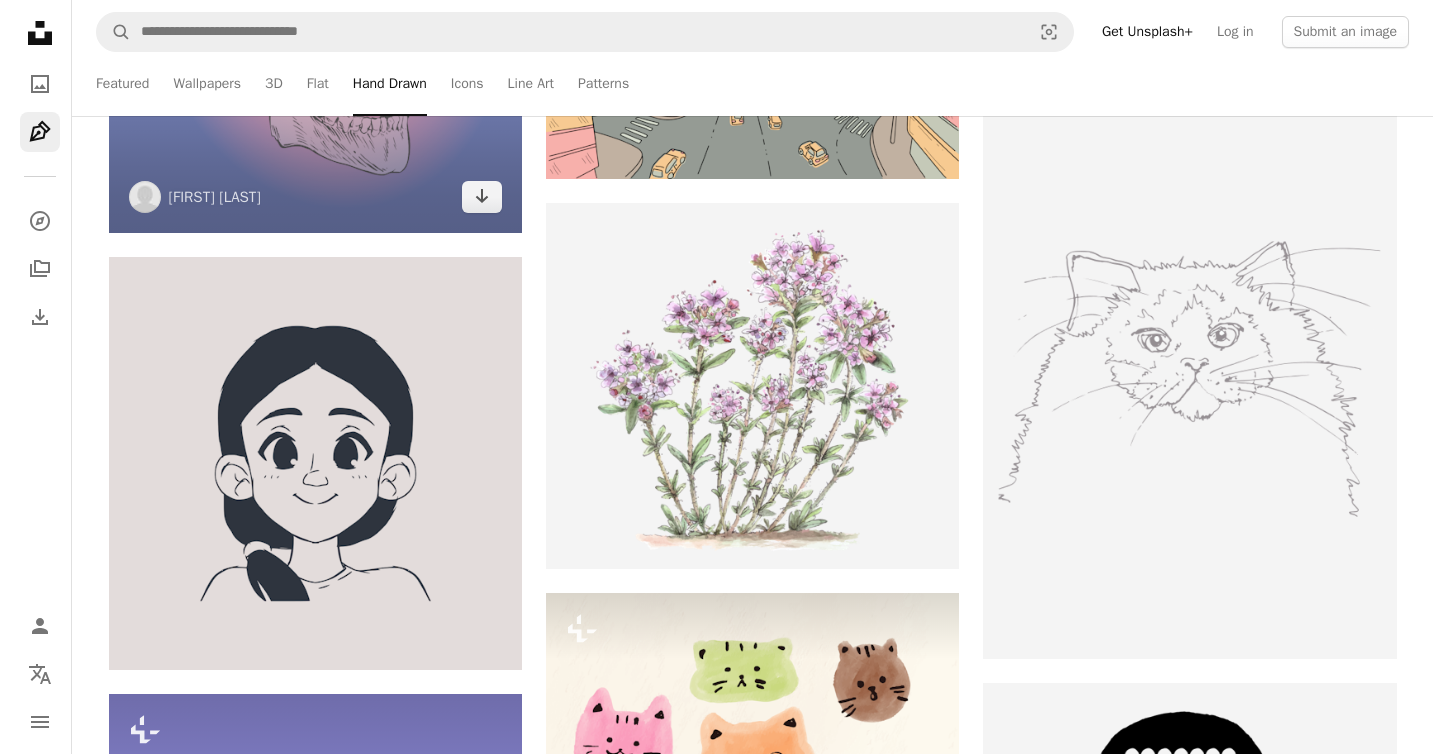 scroll, scrollTop: 2650, scrollLeft: 0, axis: vertical 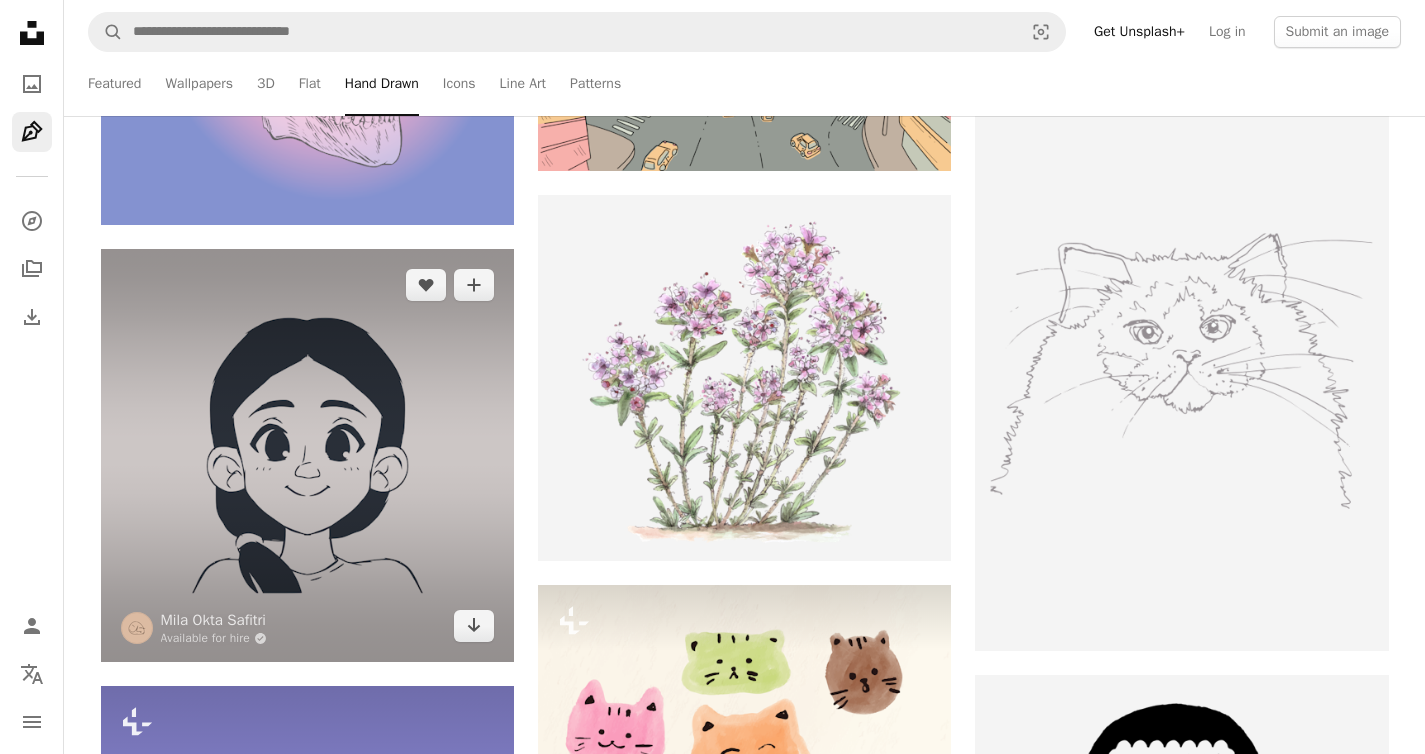 click at bounding box center (307, 455) 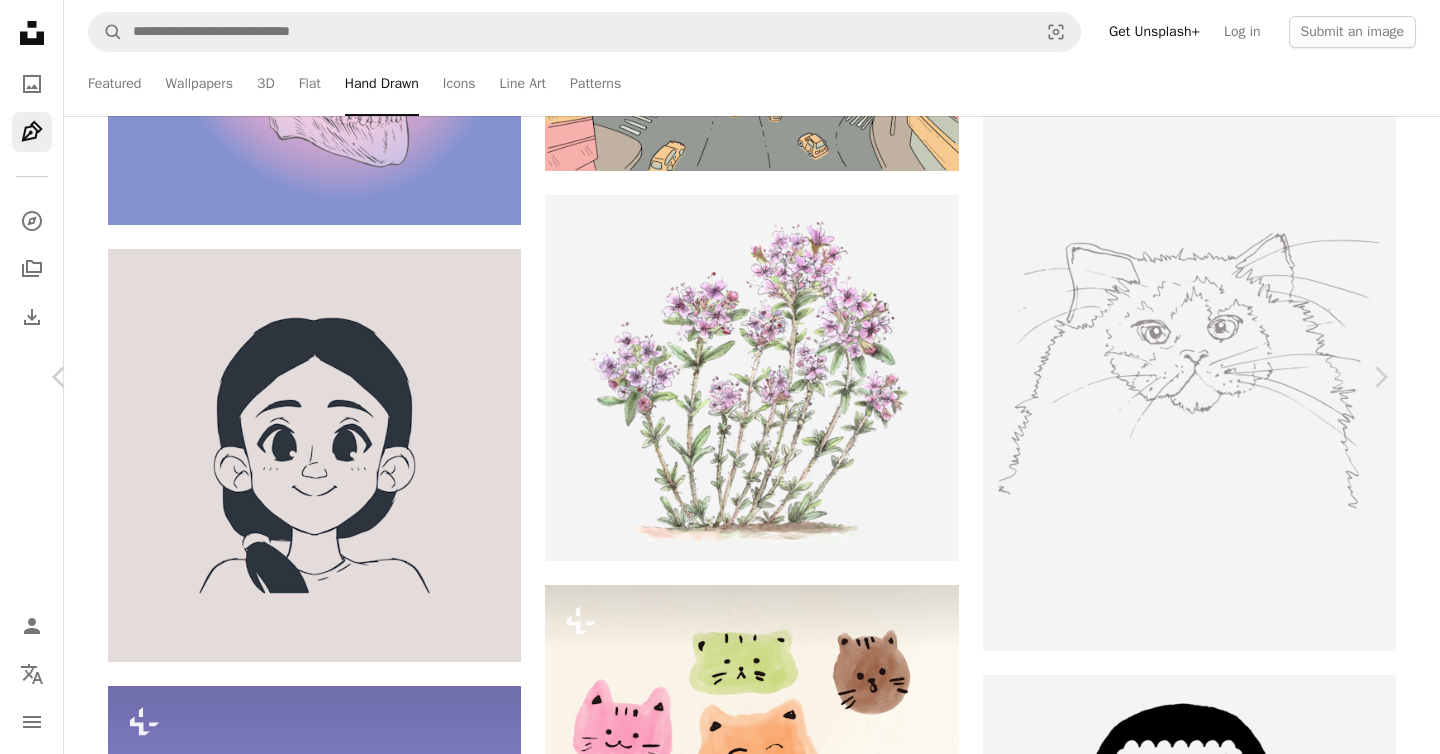 scroll, scrollTop: 1945, scrollLeft: 0, axis: vertical 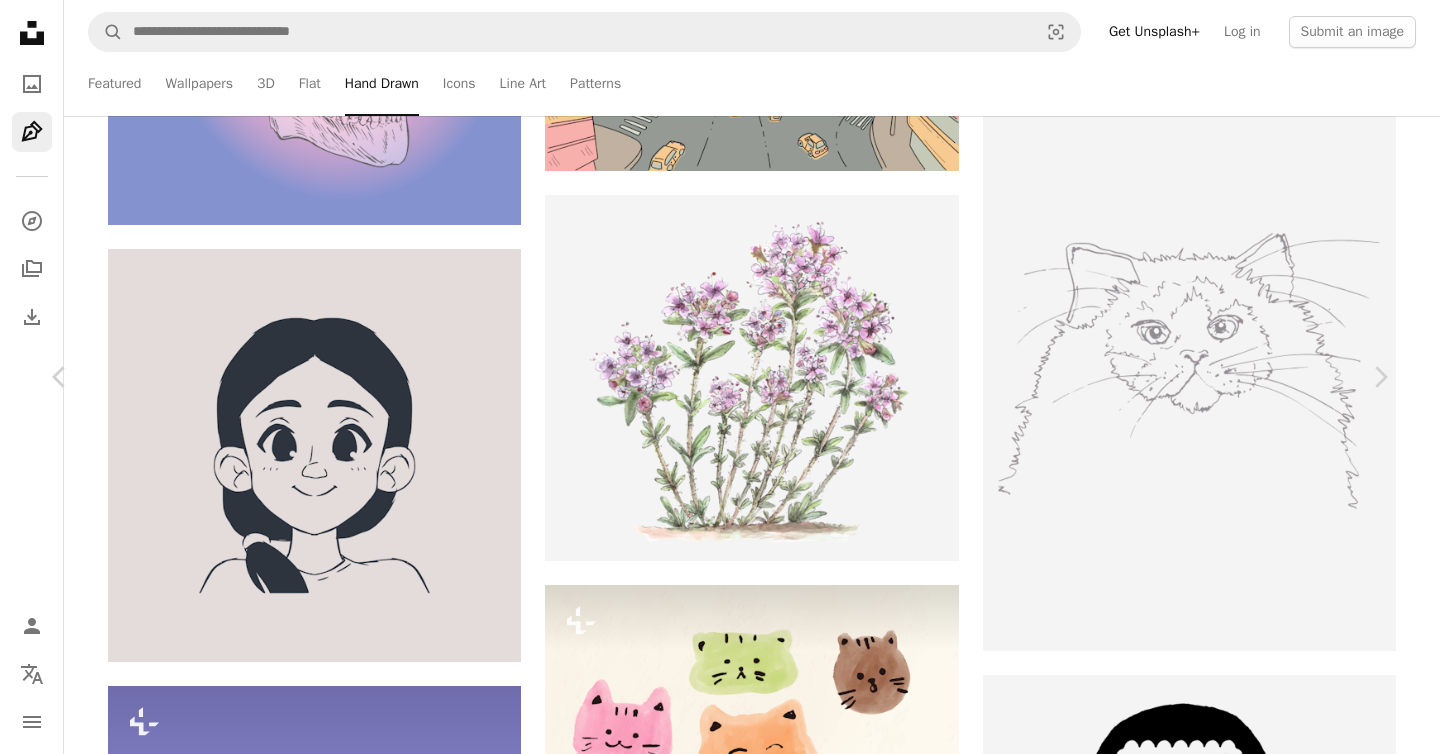 click at bounding box center [1099, 3688] 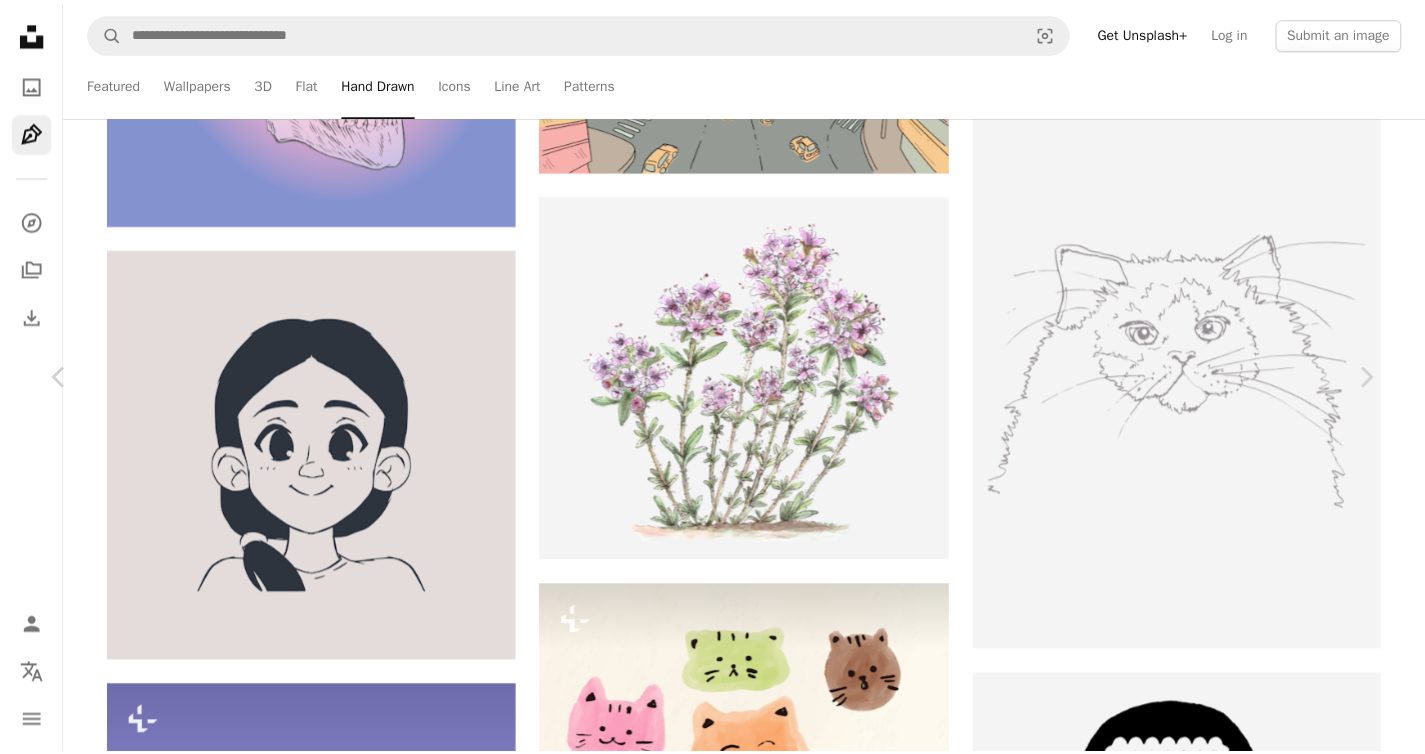 scroll, scrollTop: 0, scrollLeft: 0, axis: both 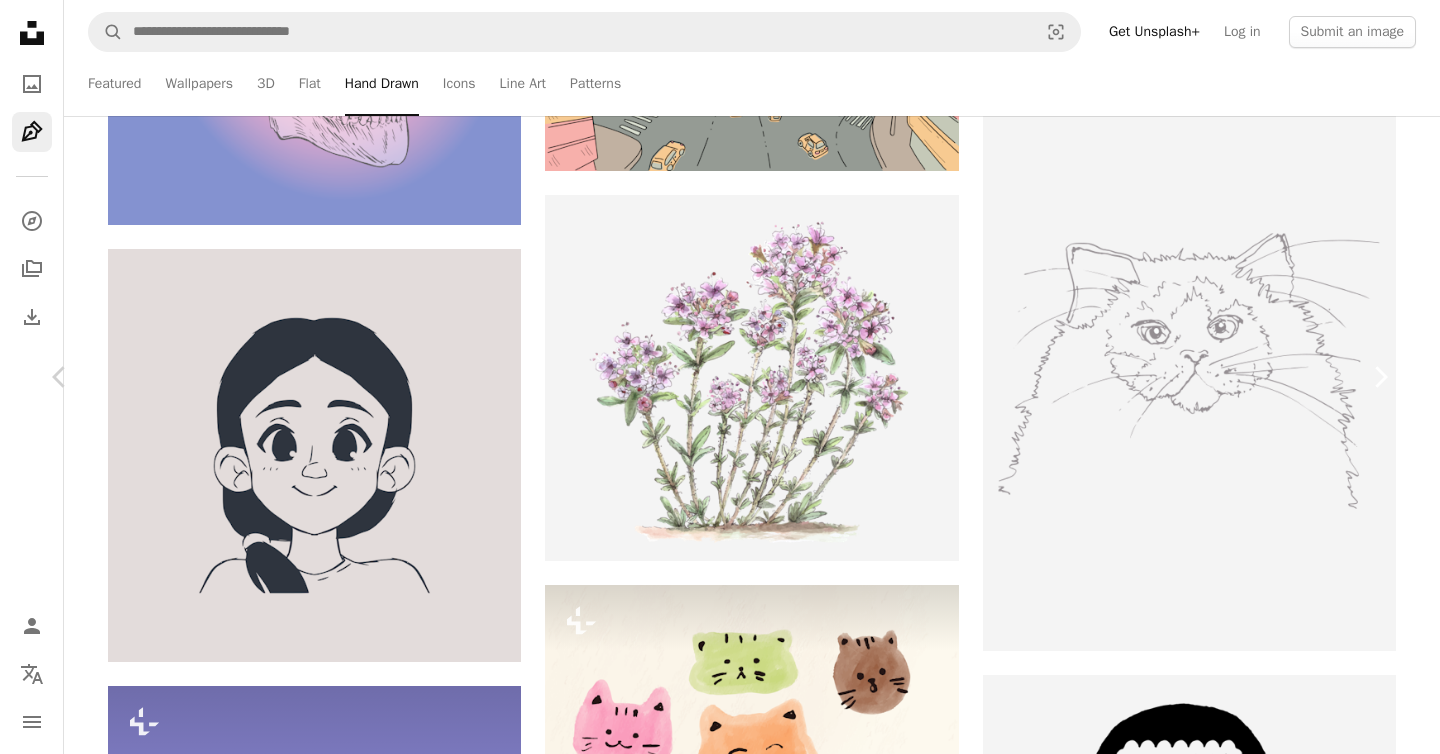 click on "Chevron right" at bounding box center (1380, 377) 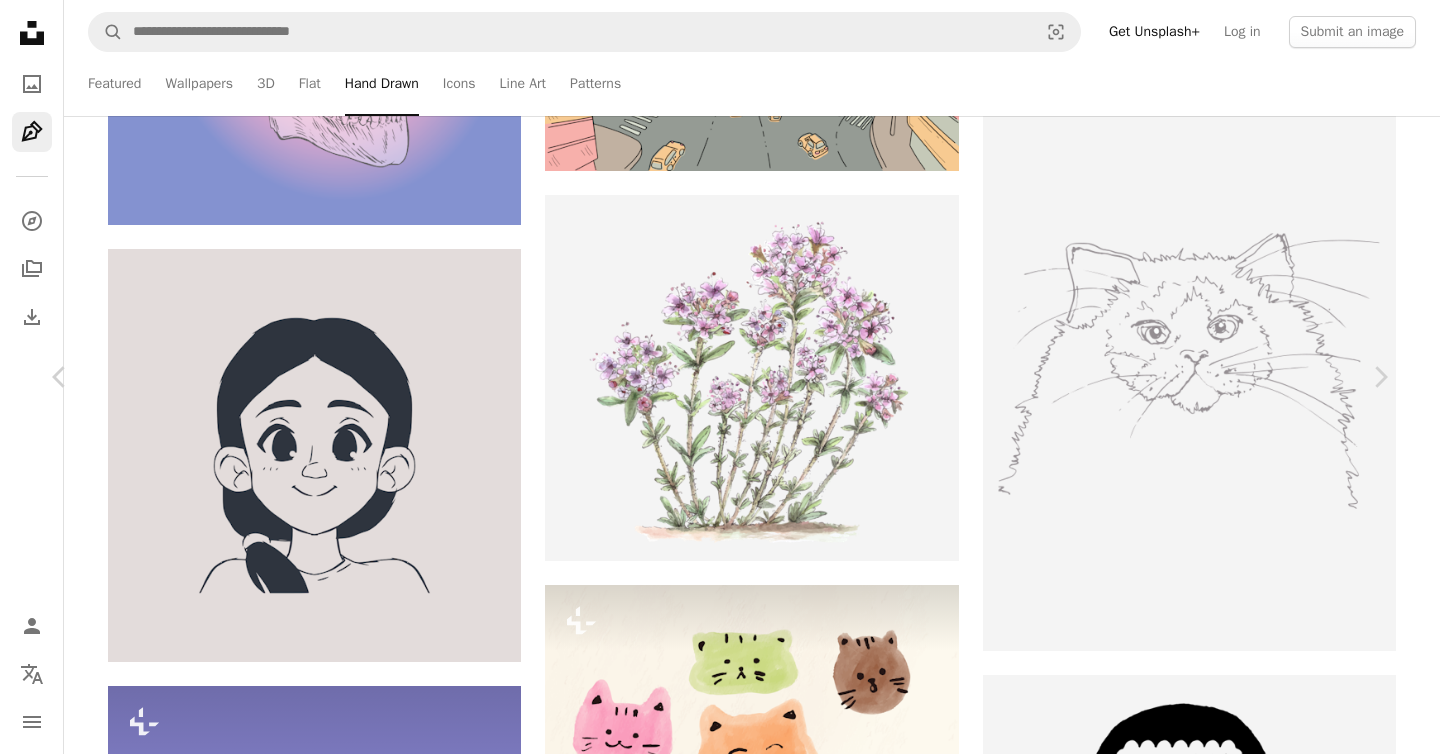 click on "An X shape" at bounding box center [20, 20] 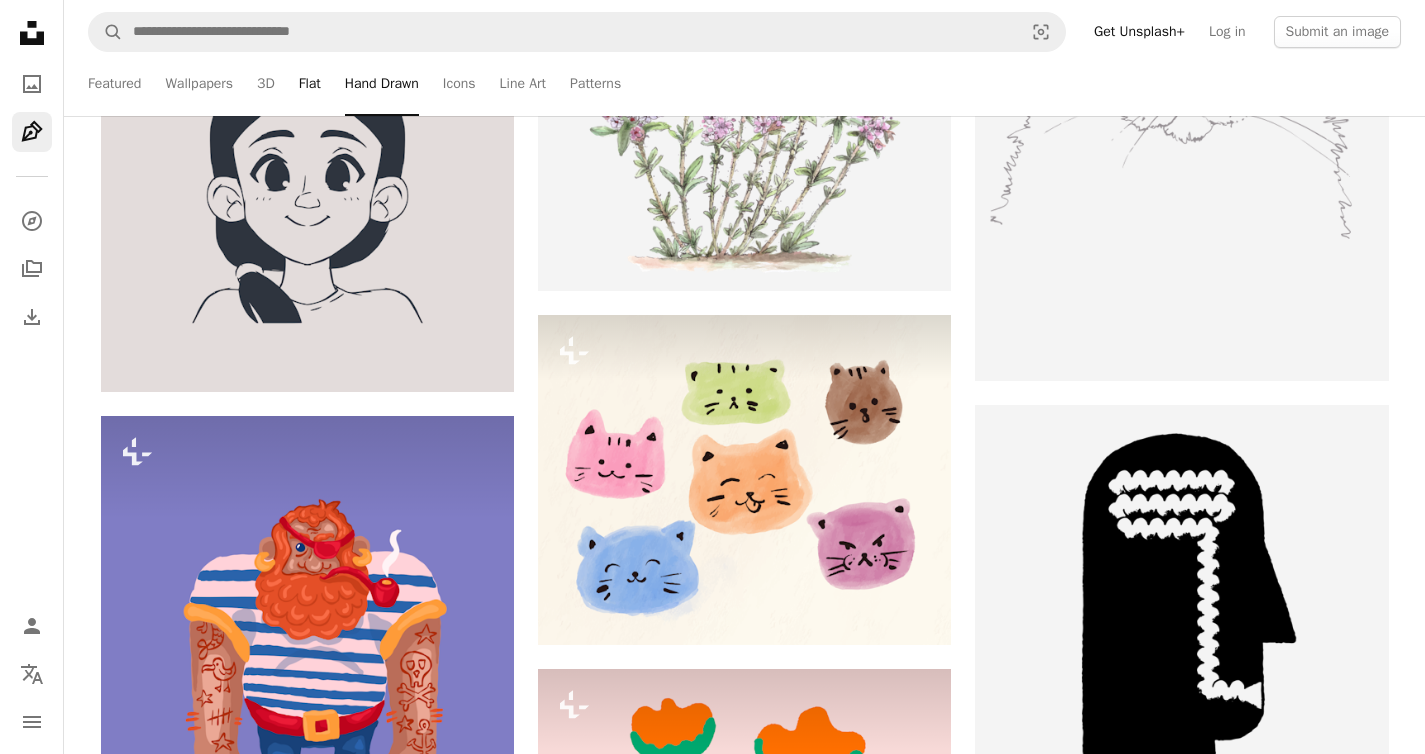 scroll, scrollTop: 2932, scrollLeft: 0, axis: vertical 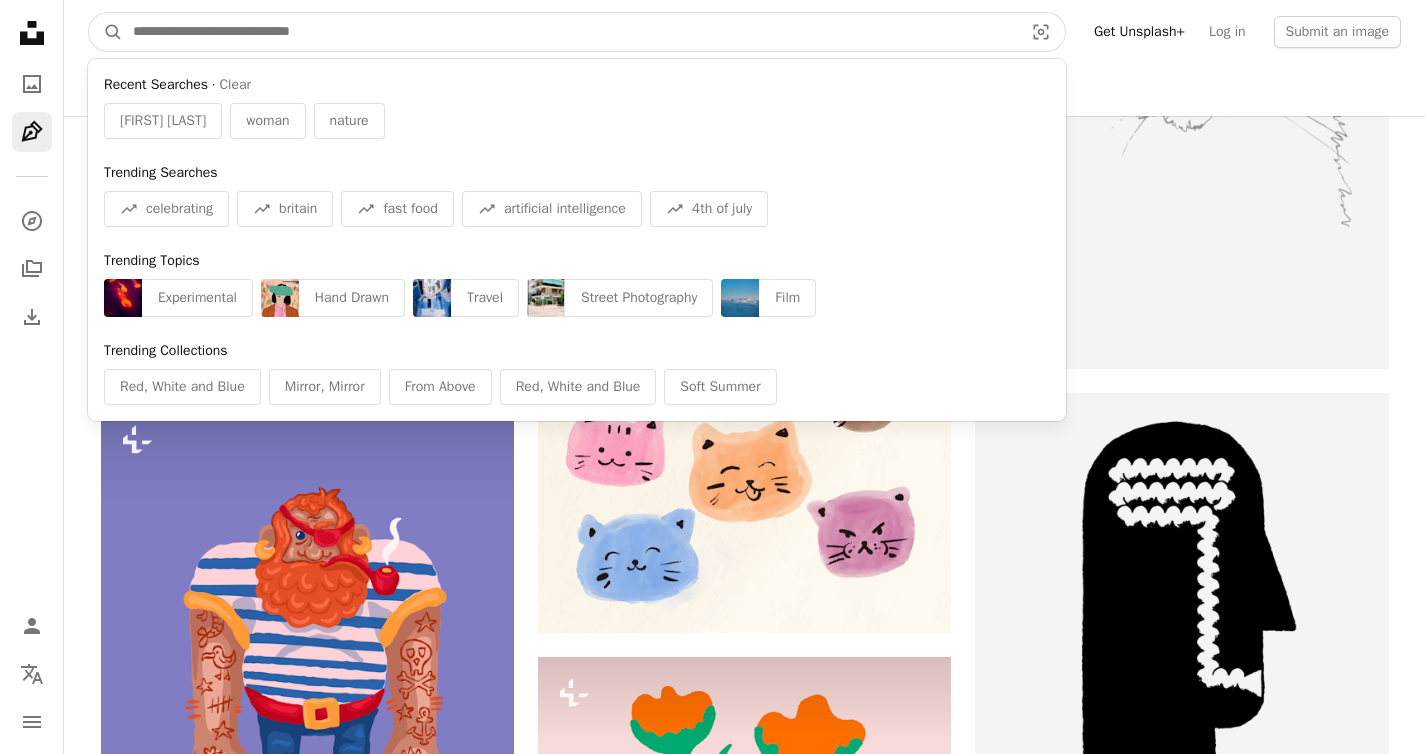 click at bounding box center (570, 32) 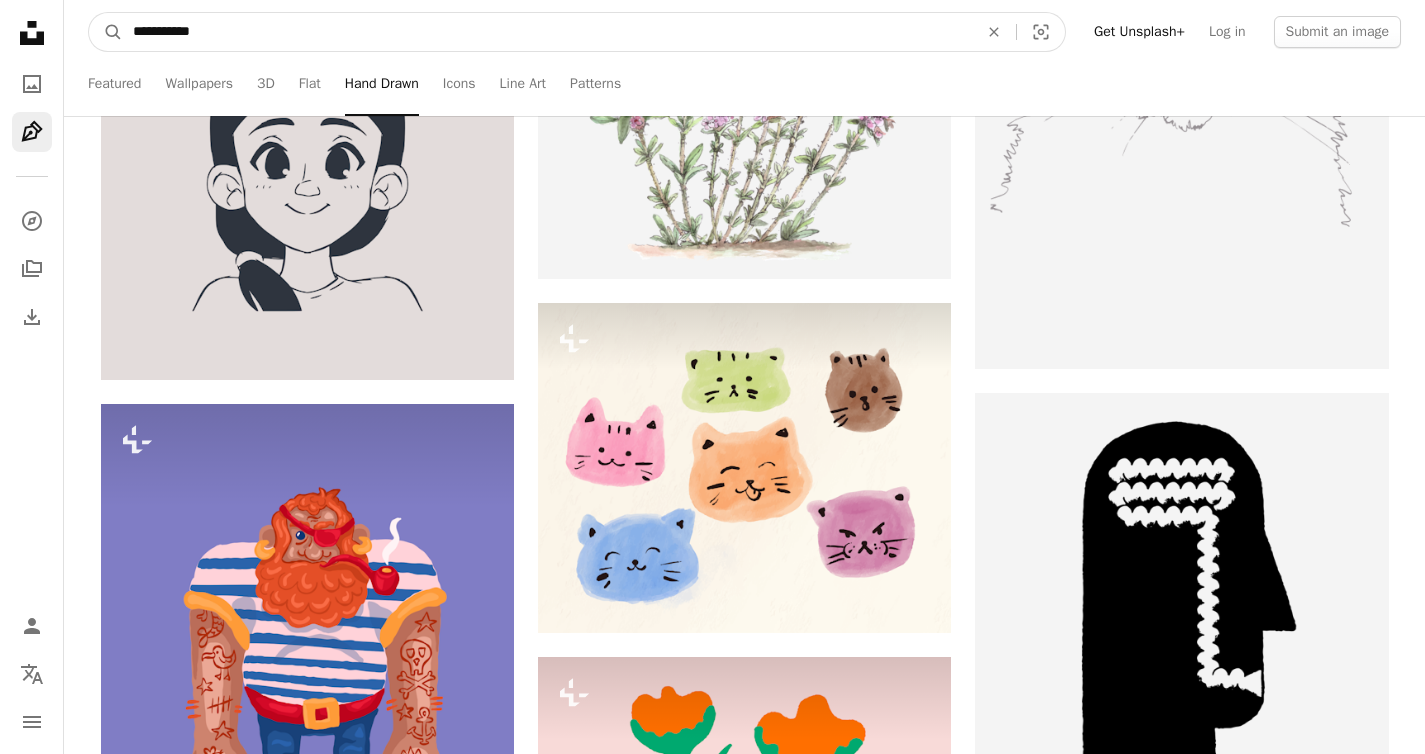 type on "**********" 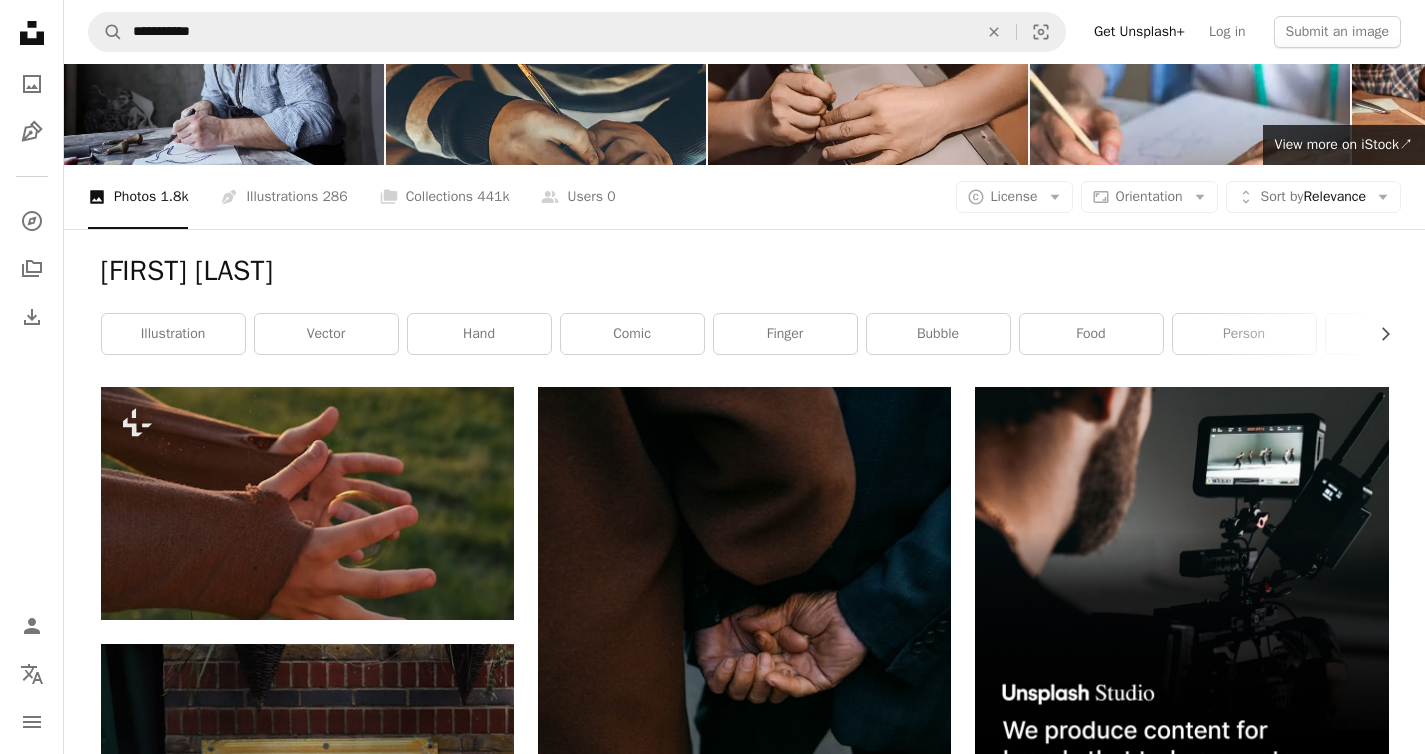 scroll, scrollTop: 0, scrollLeft: 0, axis: both 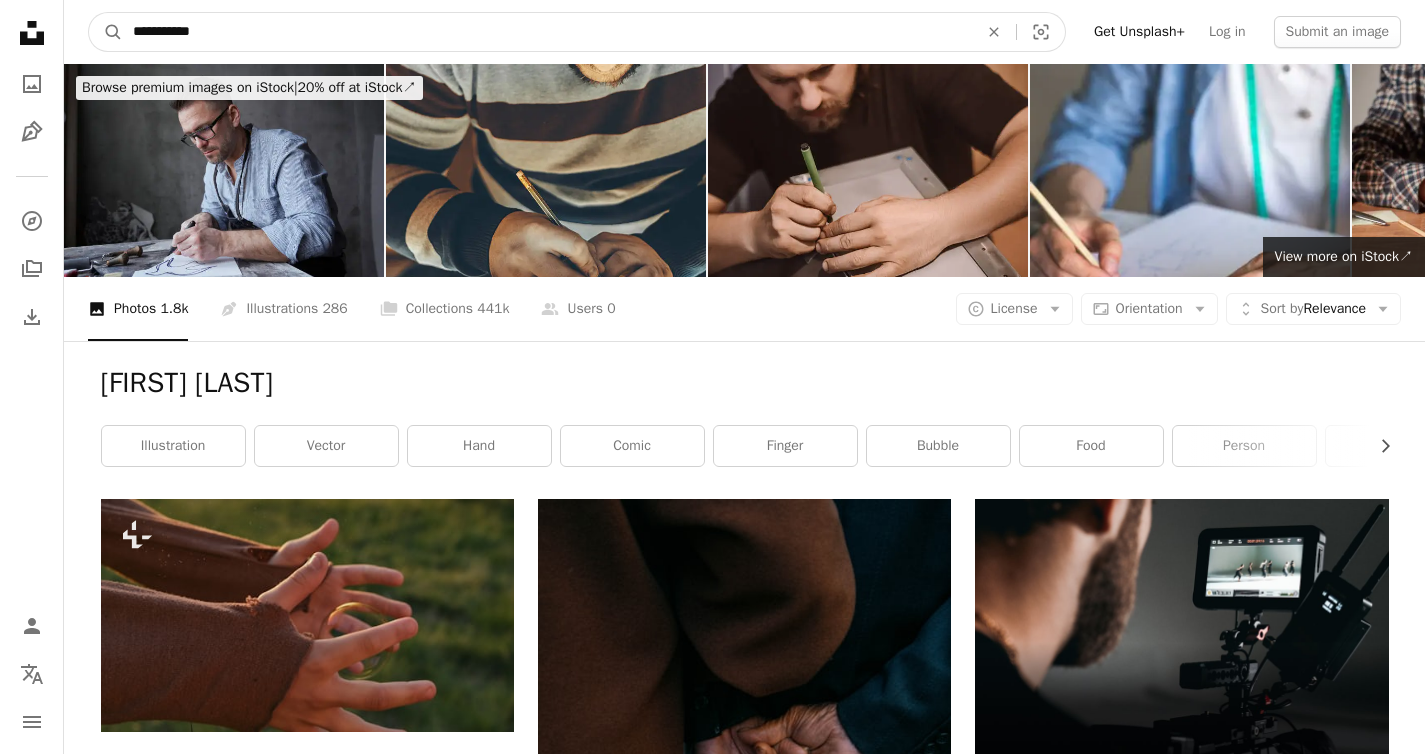 drag, startPoint x: 244, startPoint y: 33, endPoint x: 166, endPoint y: 37, distance: 78.10249 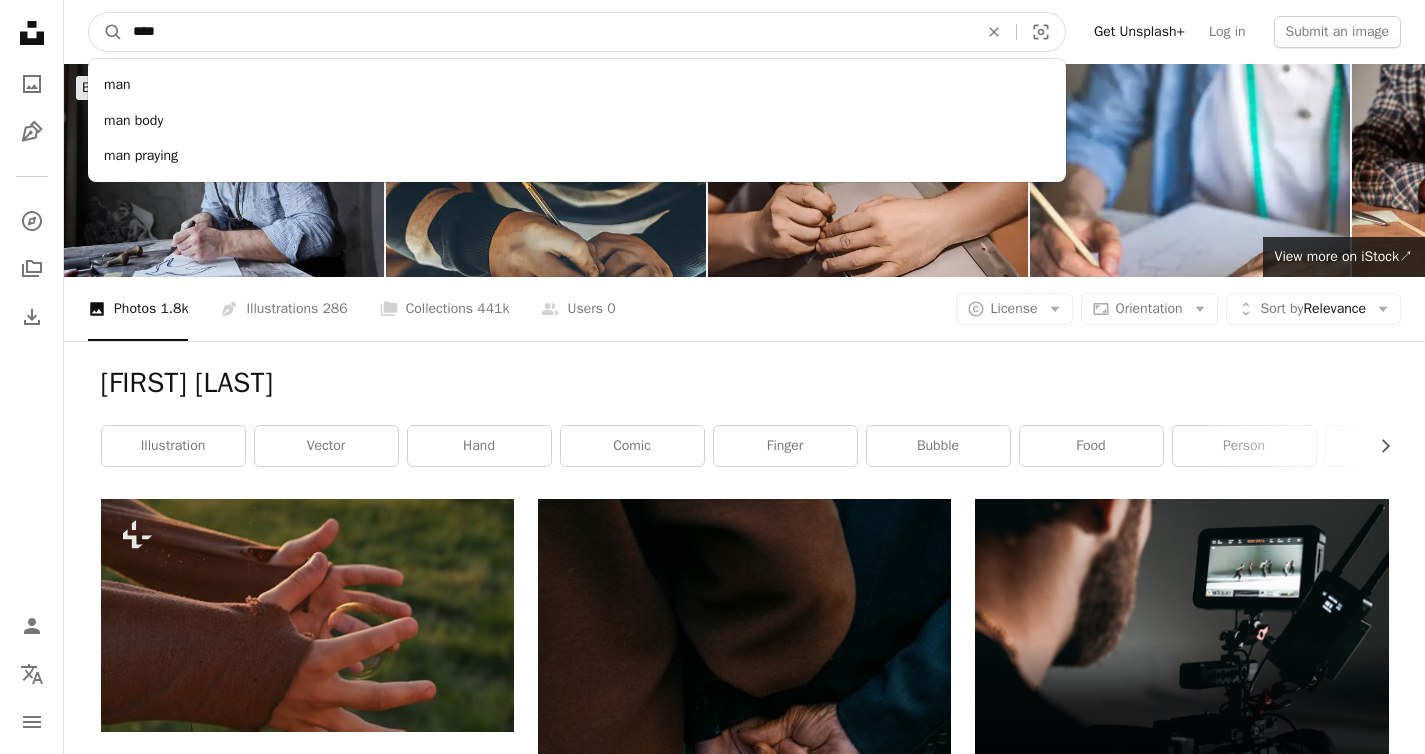 type on "***" 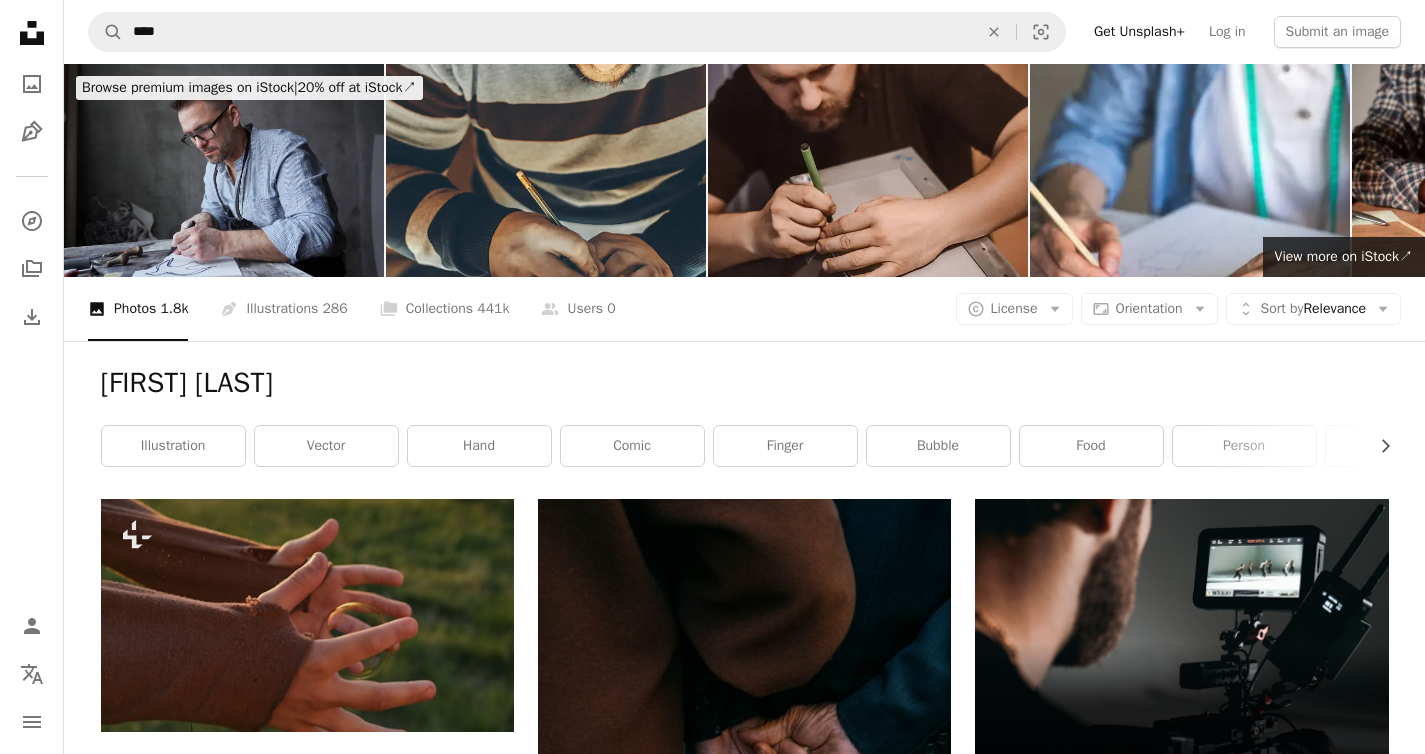 click on "[FIRST] [LAST]" at bounding box center [745, 383] 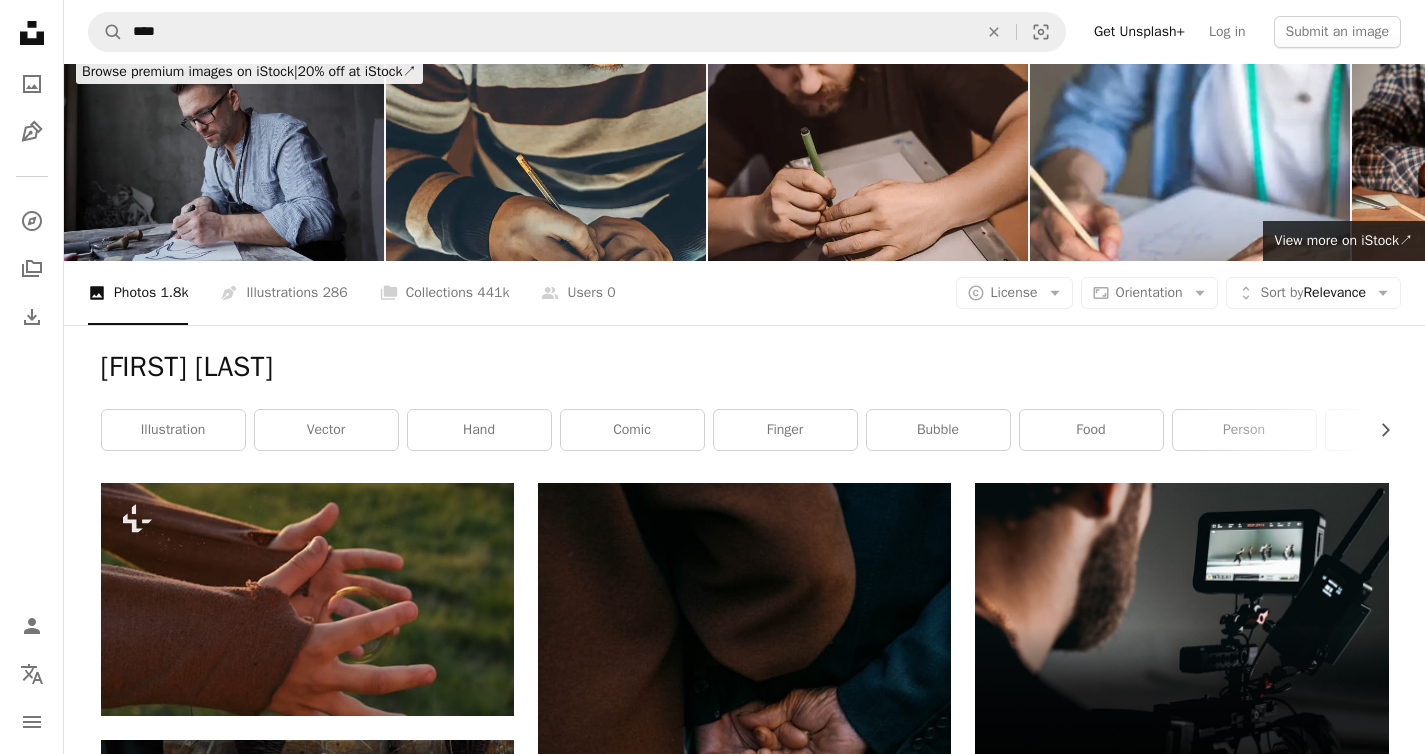 scroll, scrollTop: 0, scrollLeft: 0, axis: both 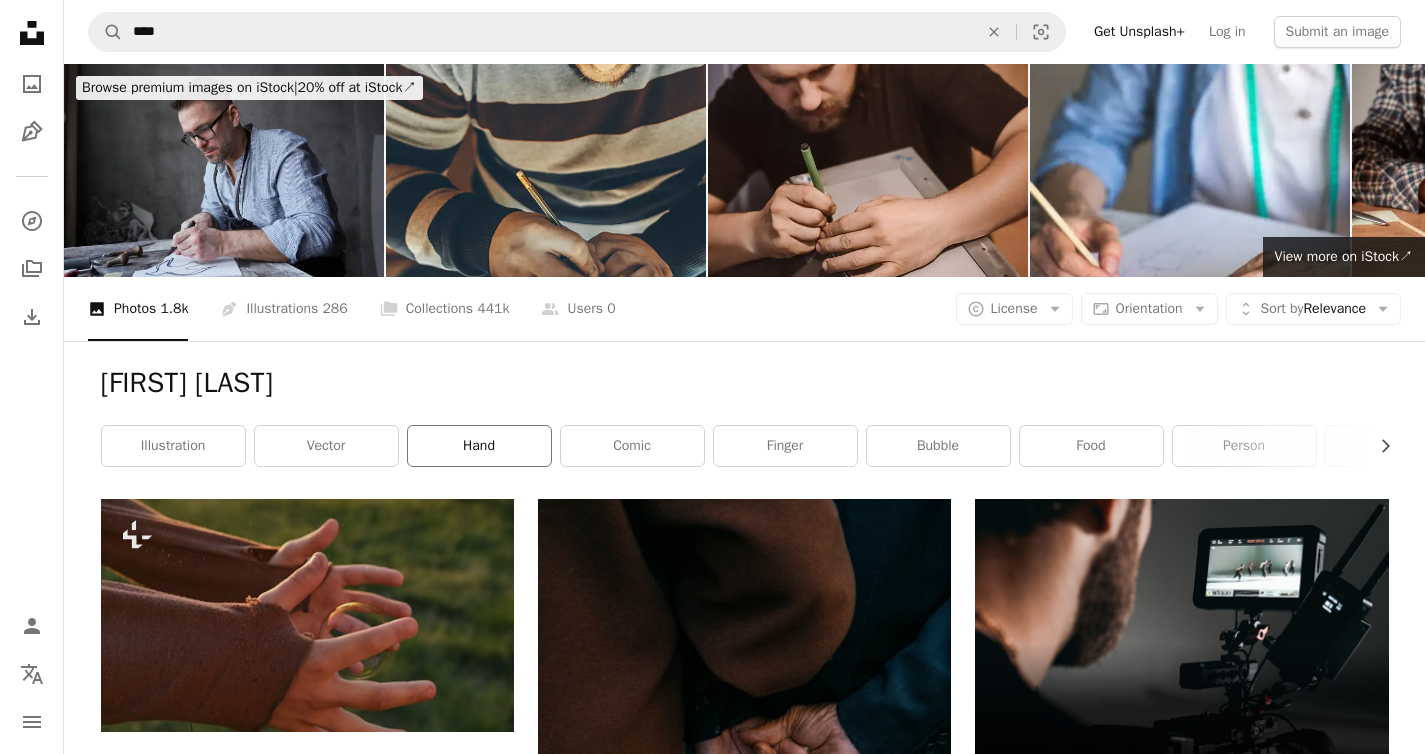 click on "hand" at bounding box center (479, 446) 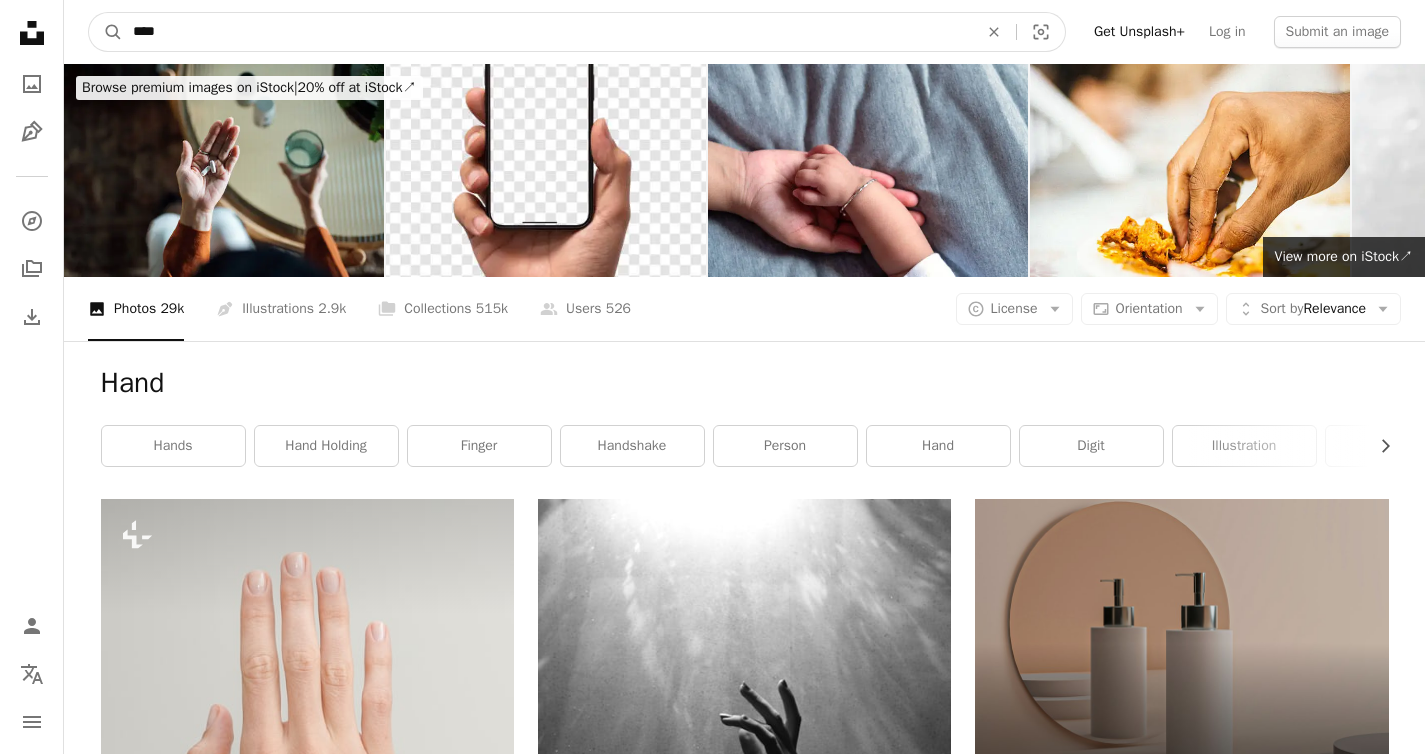 drag, startPoint x: 153, startPoint y: 22, endPoint x: 286, endPoint y: 51, distance: 136.12494 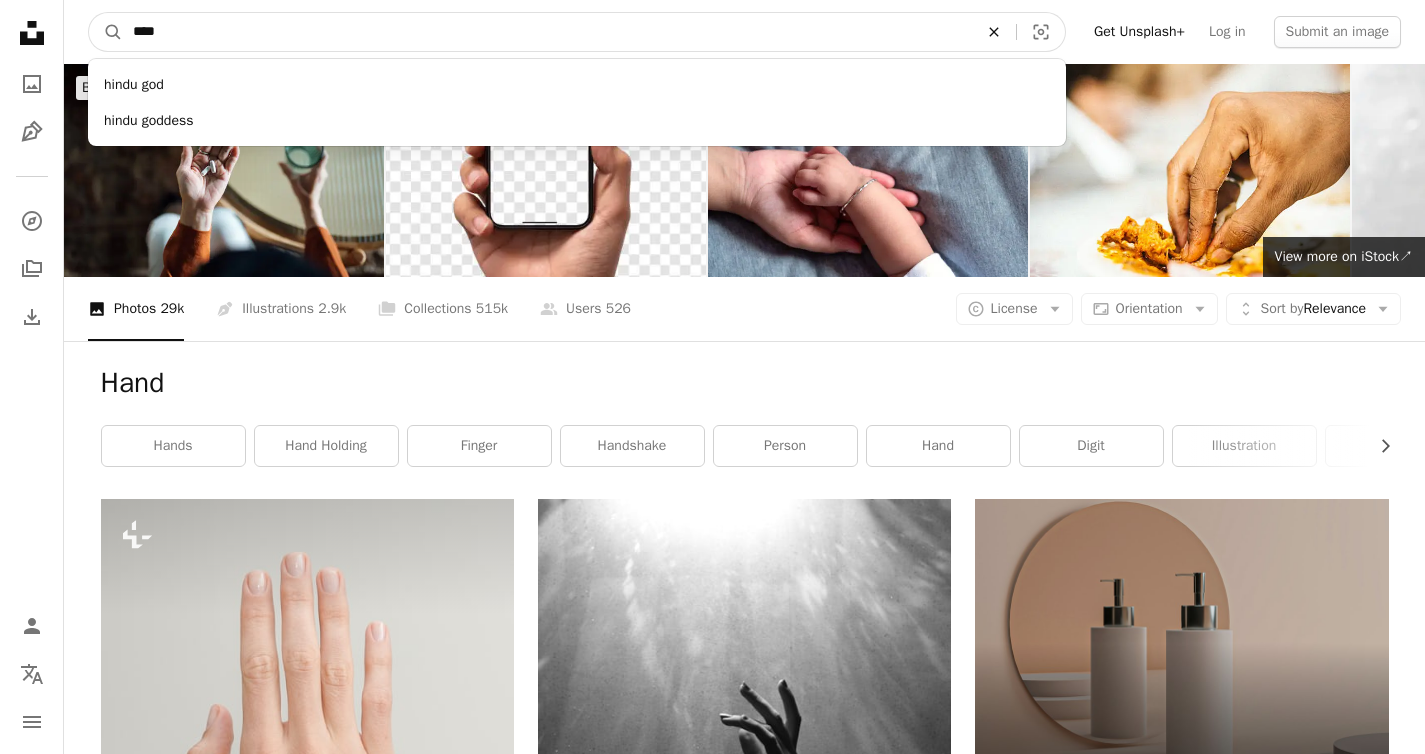 click on "An X shape" 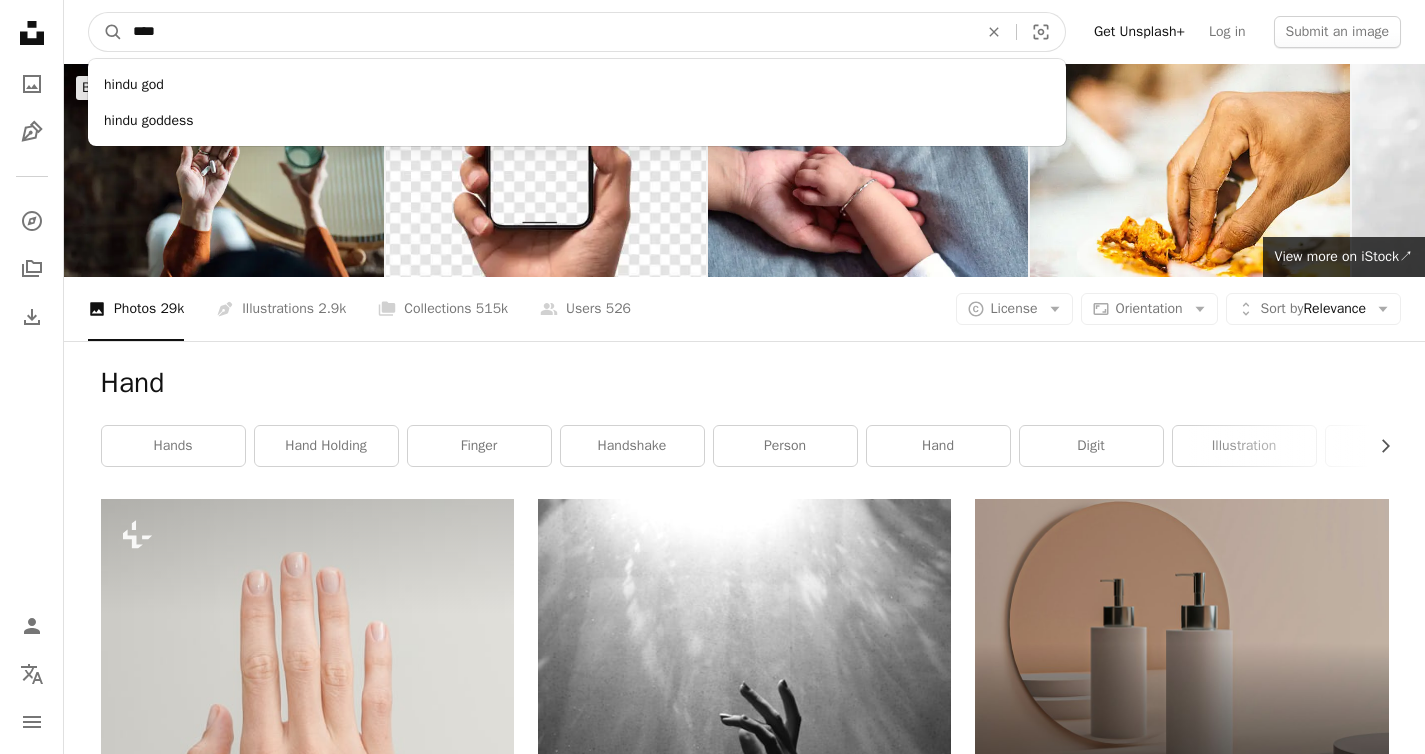 type 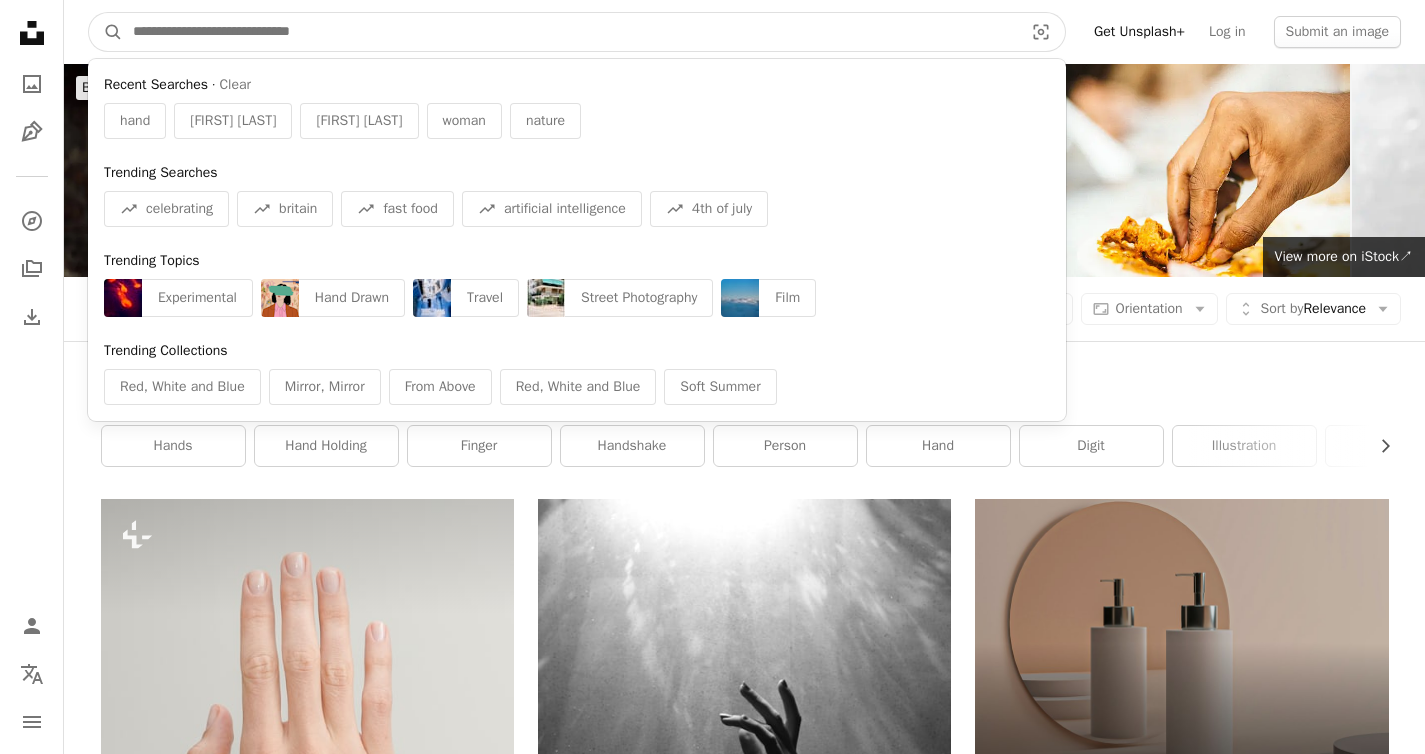 click at bounding box center (570, 32) 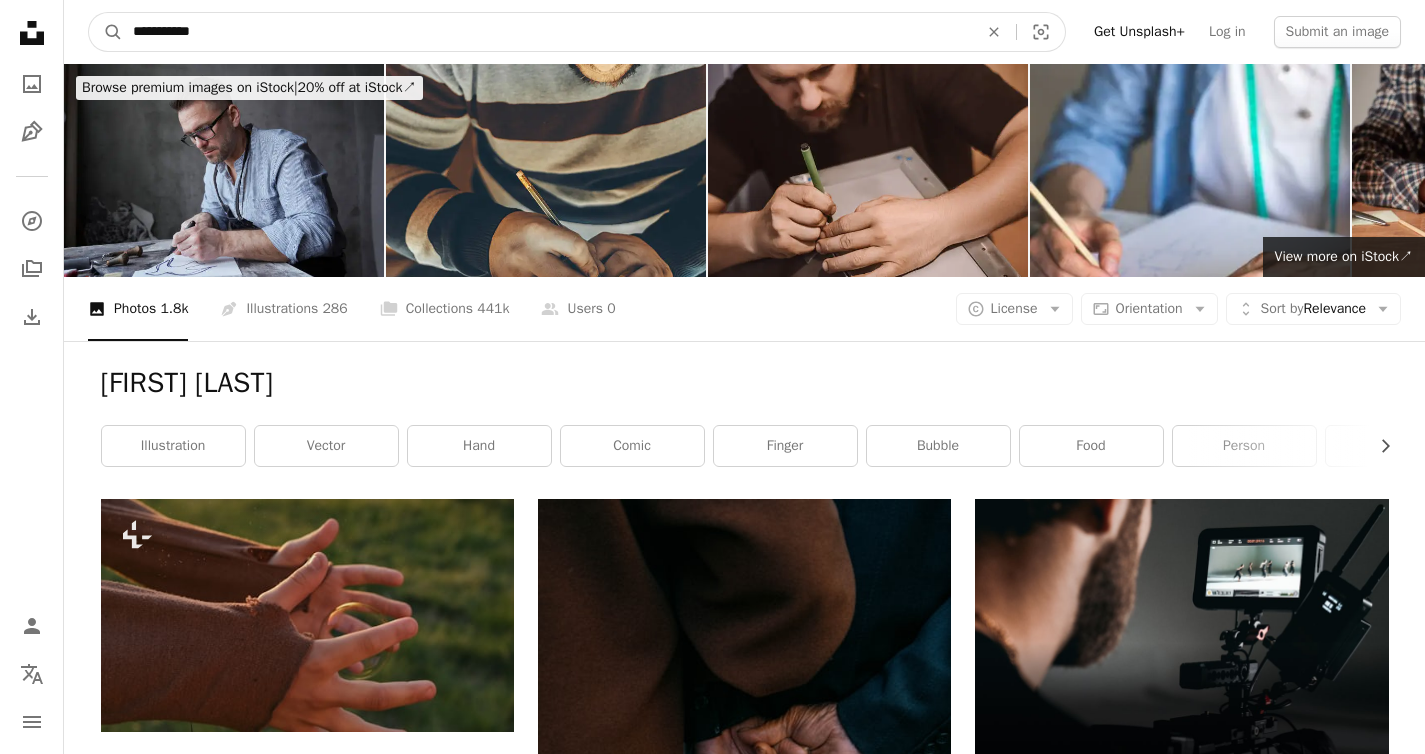 drag, startPoint x: 258, startPoint y: 29, endPoint x: 167, endPoint y: 32, distance: 91.04944 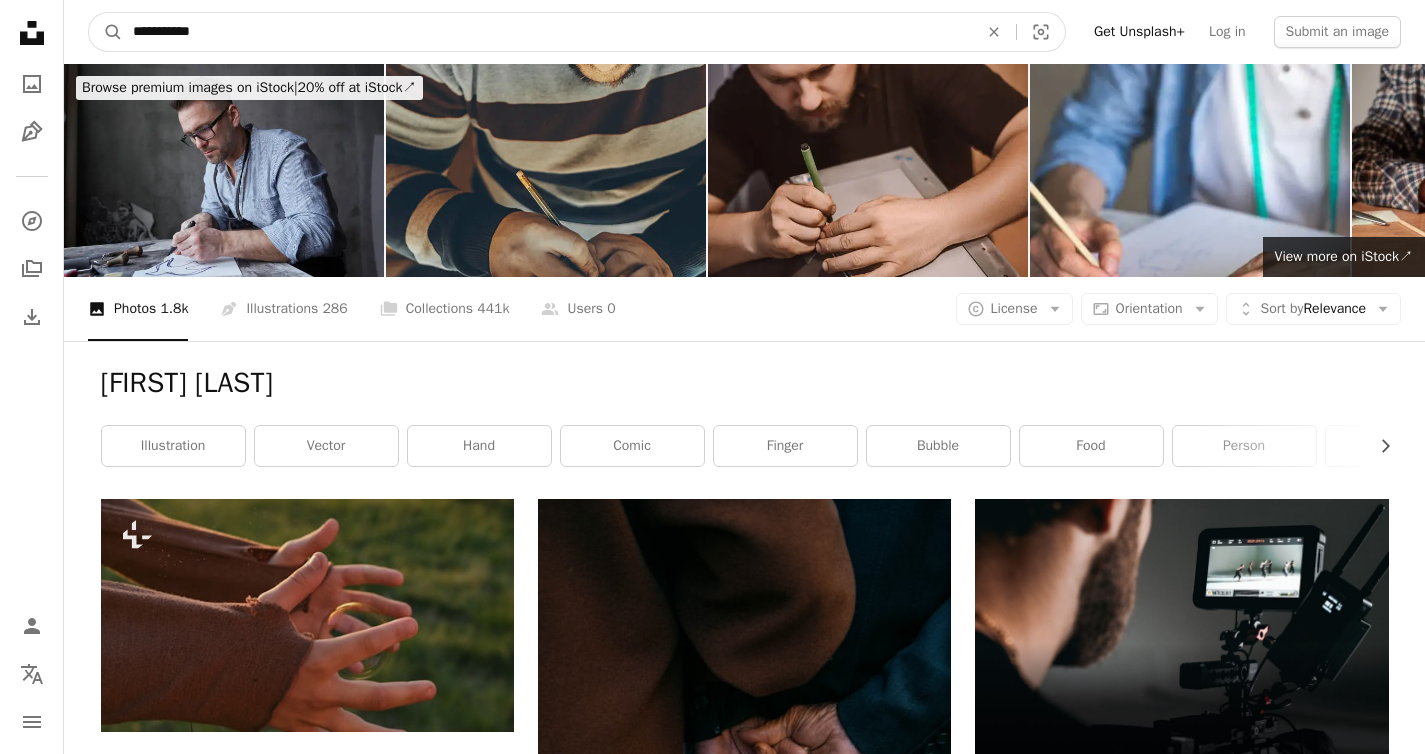 click on "A magnifying glass" at bounding box center [106, 32] 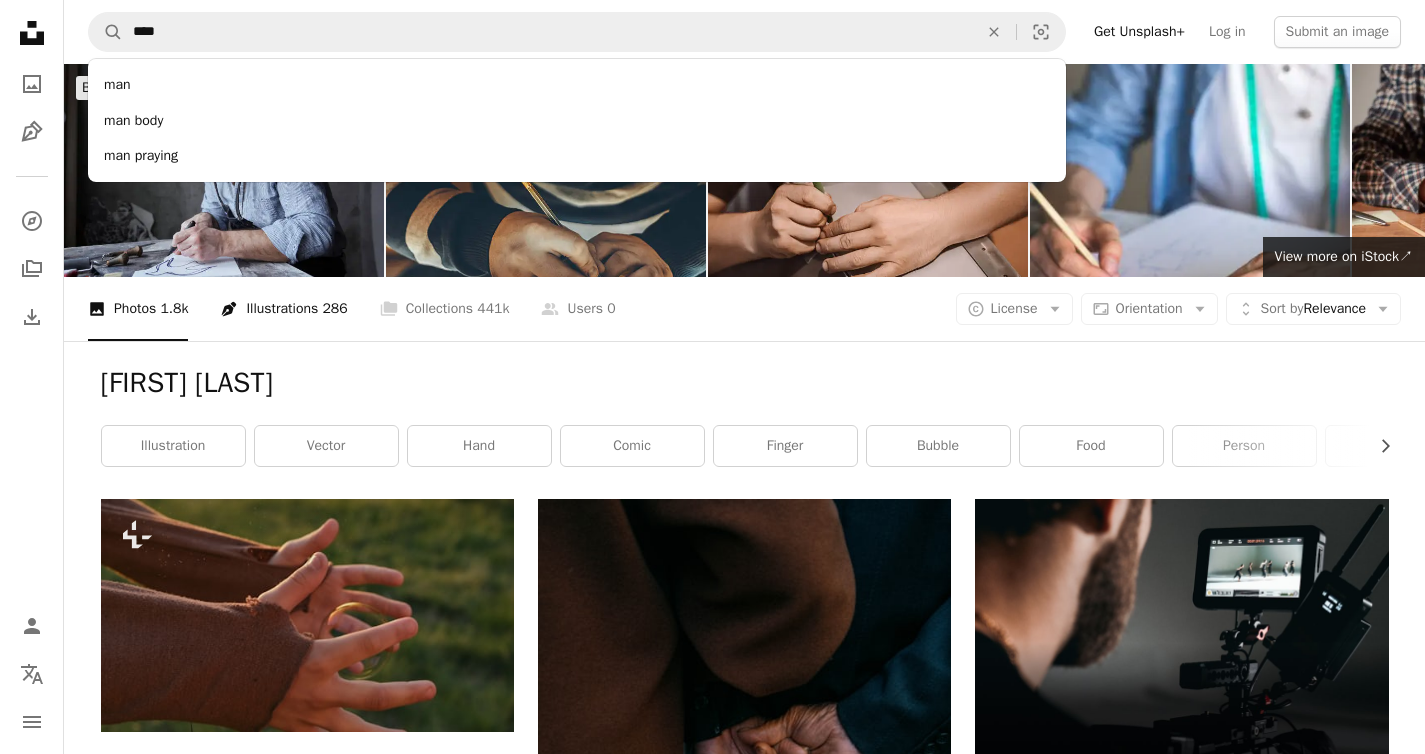 drag, startPoint x: 218, startPoint y: 322, endPoint x: 227, endPoint y: 307, distance: 17.492855 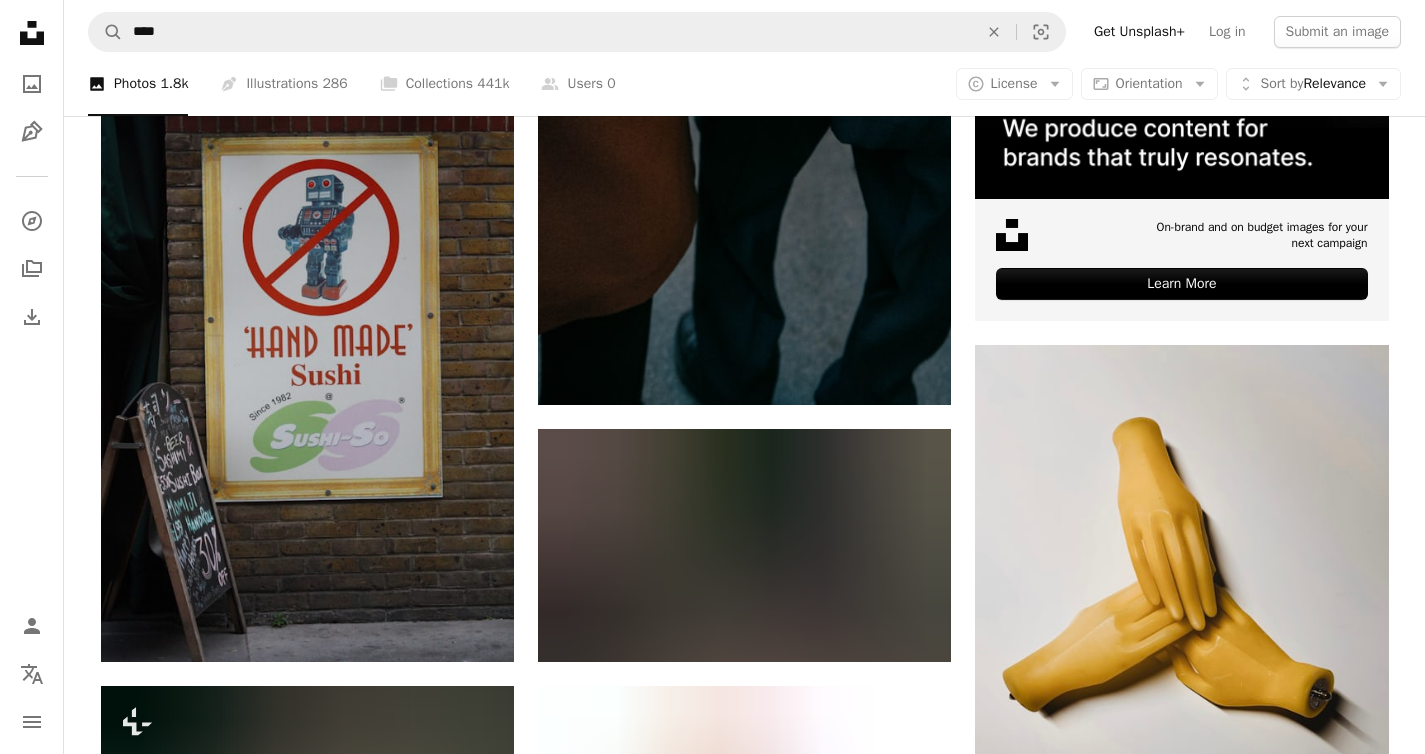 scroll, scrollTop: 952, scrollLeft: 0, axis: vertical 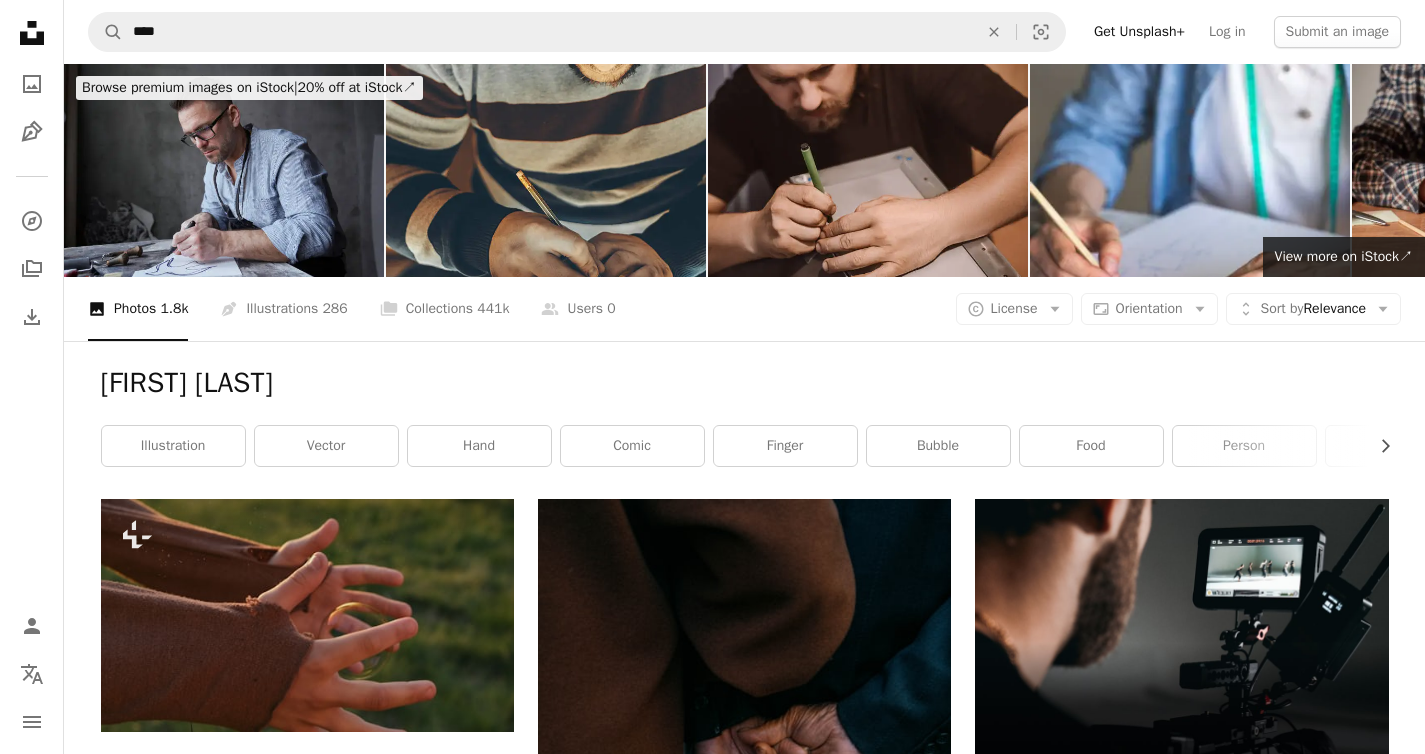 drag, startPoint x: 1439, startPoint y: 234, endPoint x: 1406, endPoint y: -18, distance: 254.15154 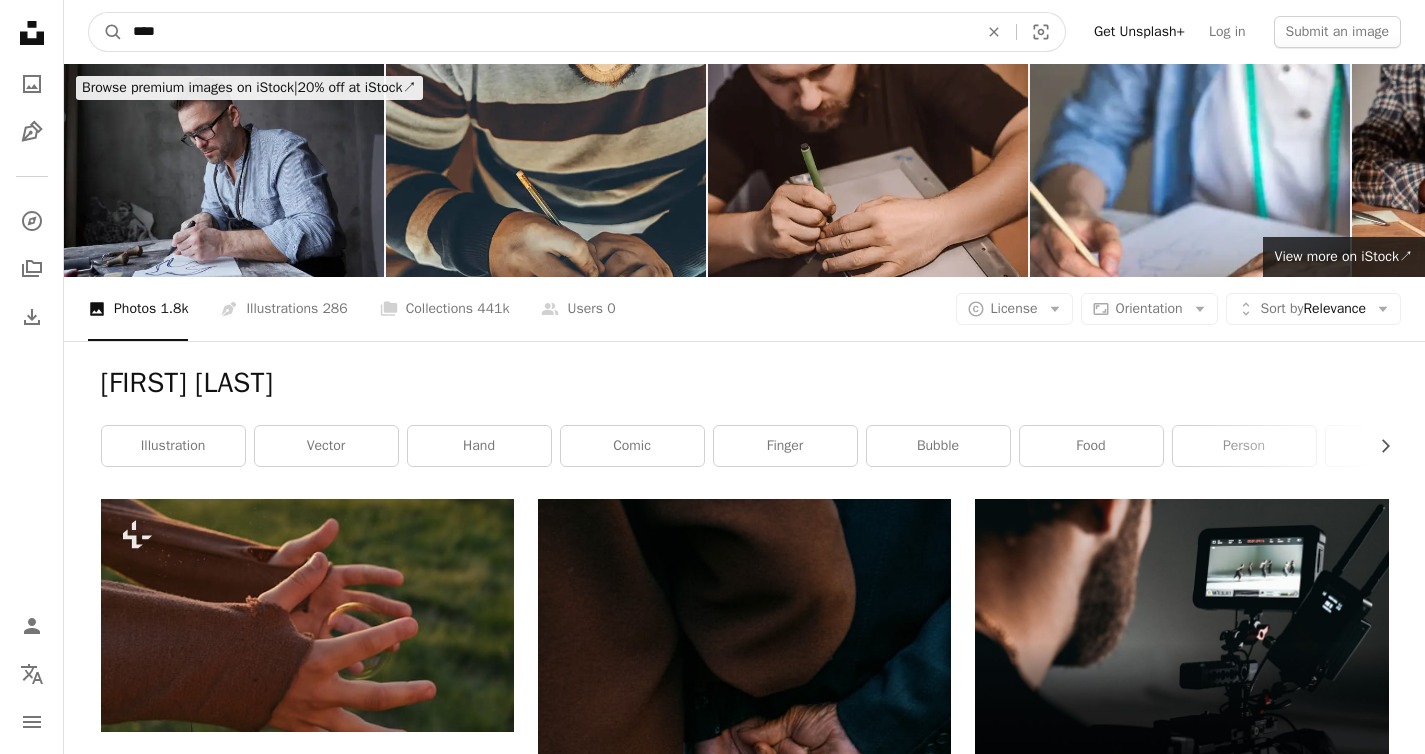 click on "***" at bounding box center (547, 32) 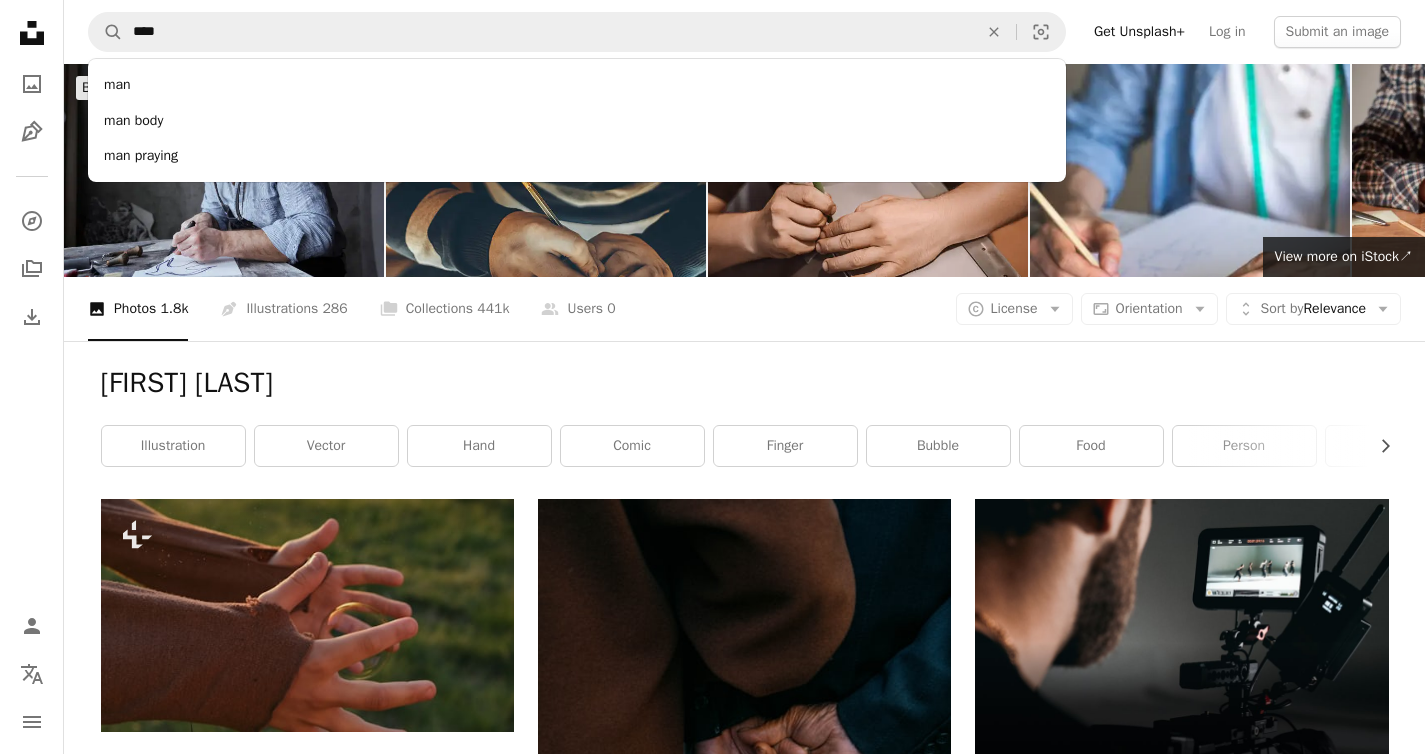 click on "A photo Photos   1.8k" at bounding box center (138, 309) 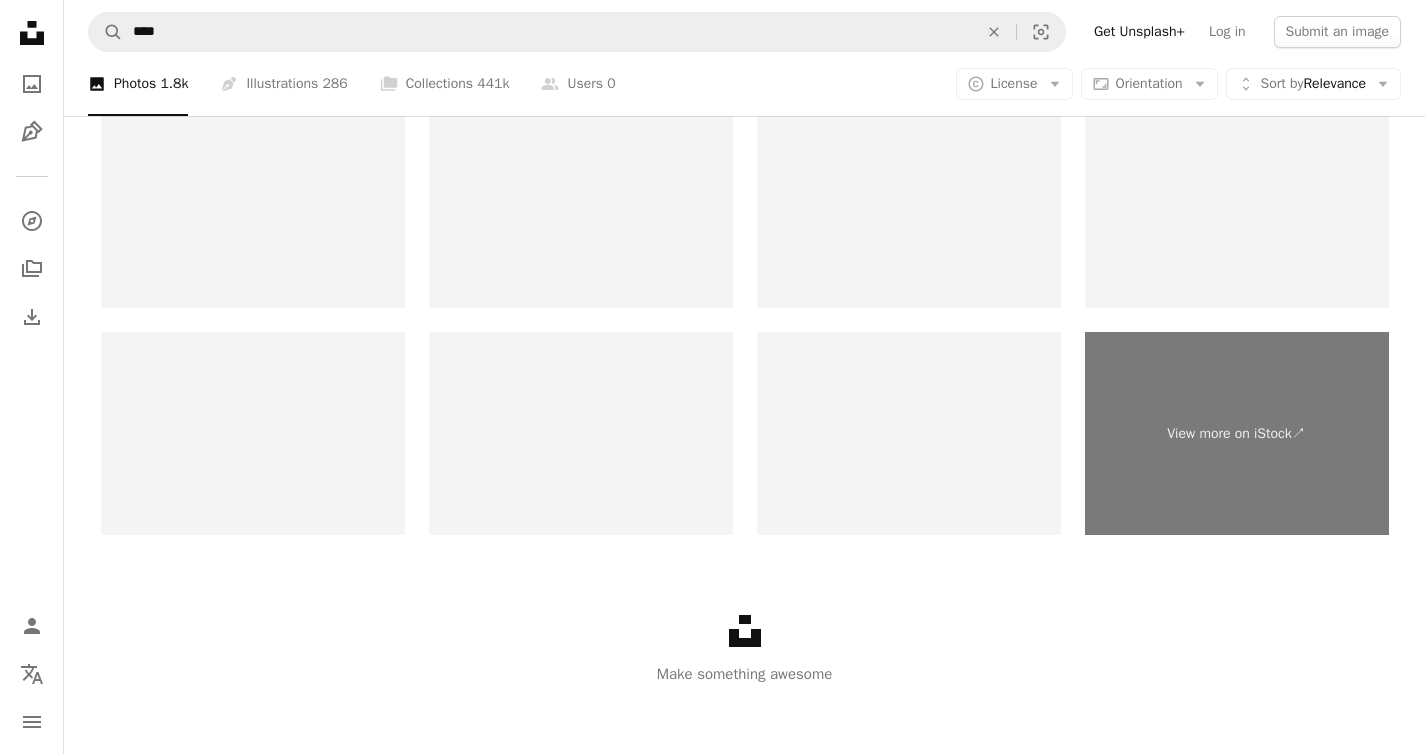 scroll, scrollTop: 4297, scrollLeft: 0, axis: vertical 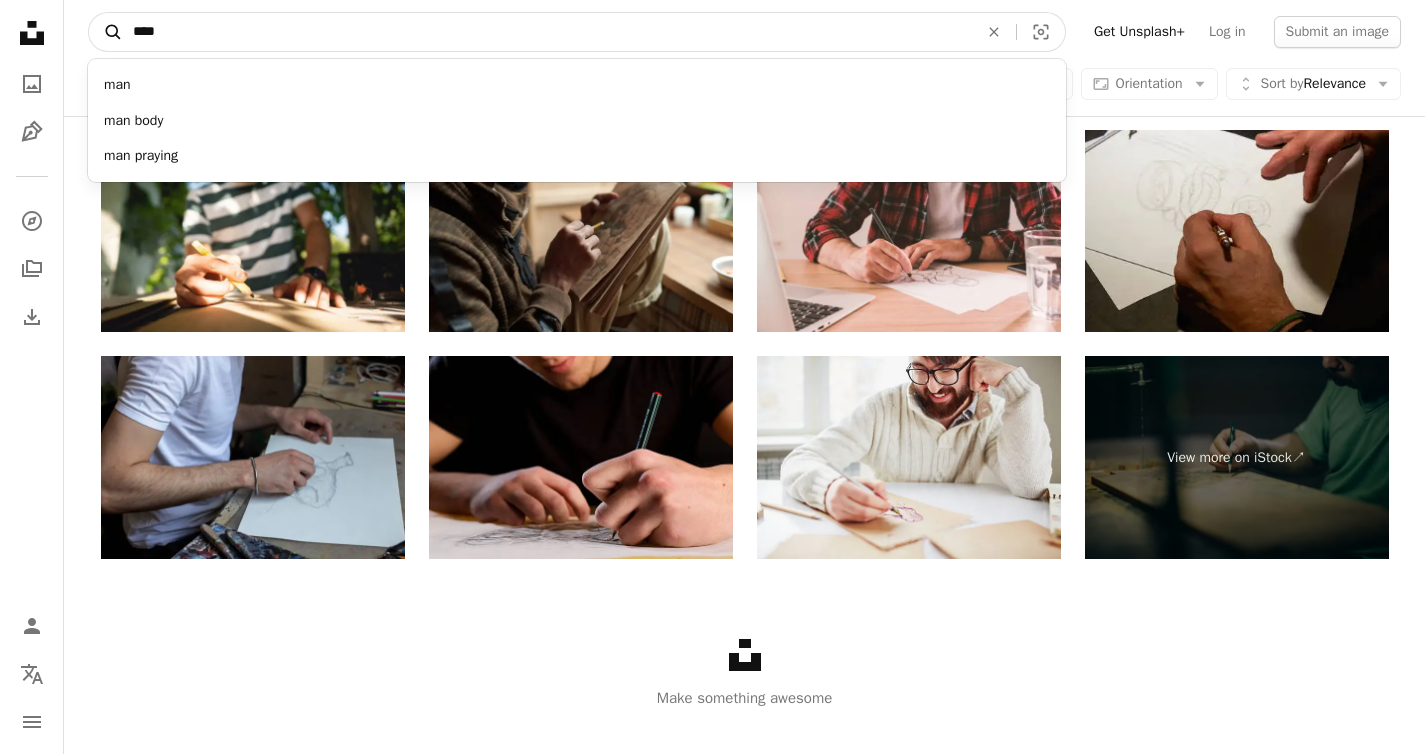 drag, startPoint x: 165, startPoint y: 35, endPoint x: 109, endPoint y: 25, distance: 56.88585 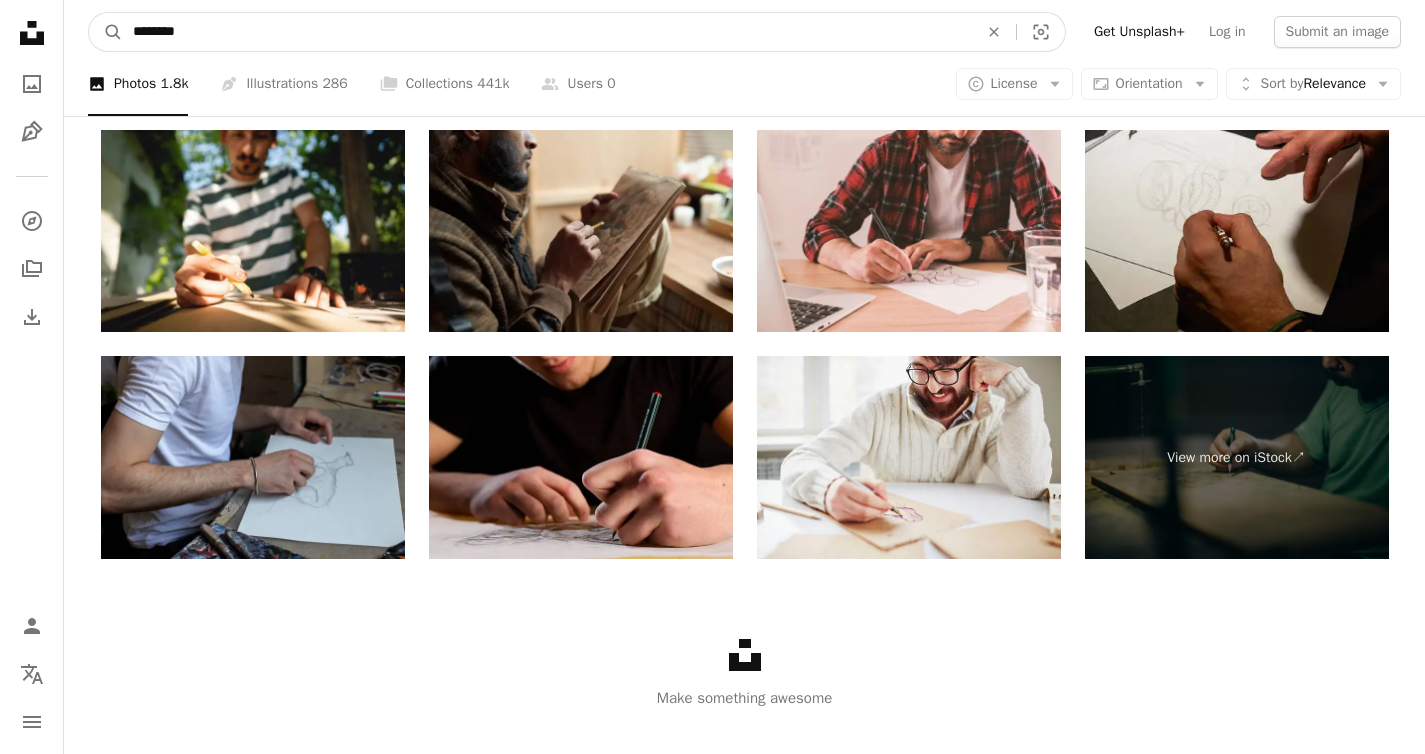 type on "********" 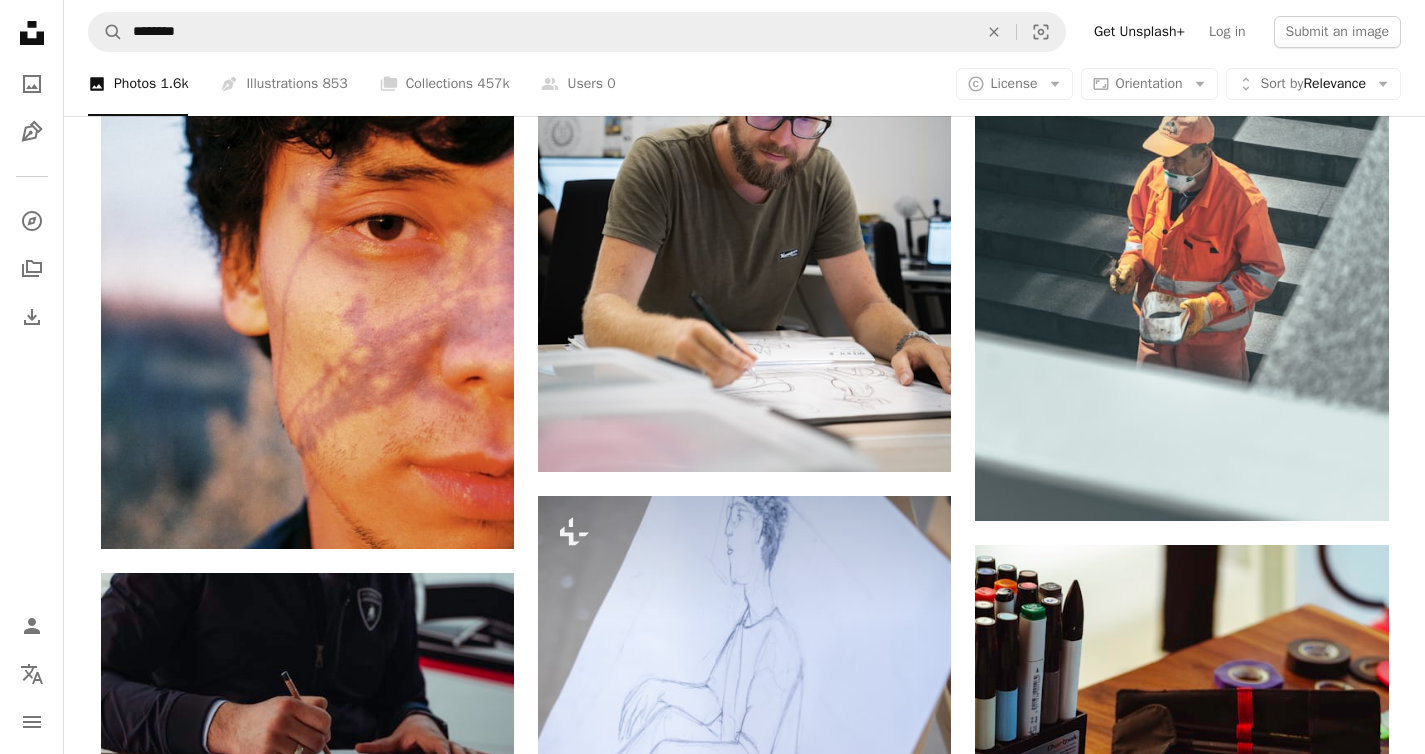 scroll, scrollTop: 2556, scrollLeft: 0, axis: vertical 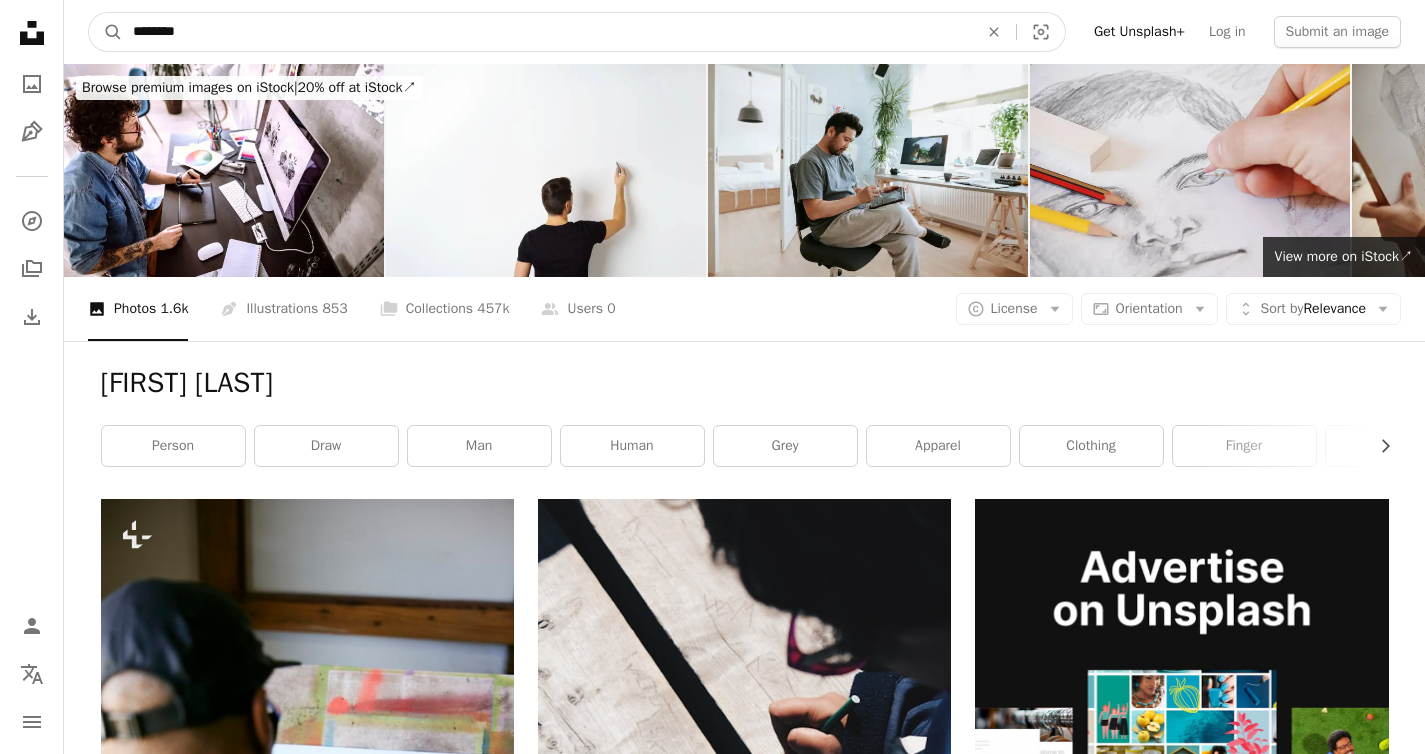 click on "********" at bounding box center (547, 32) 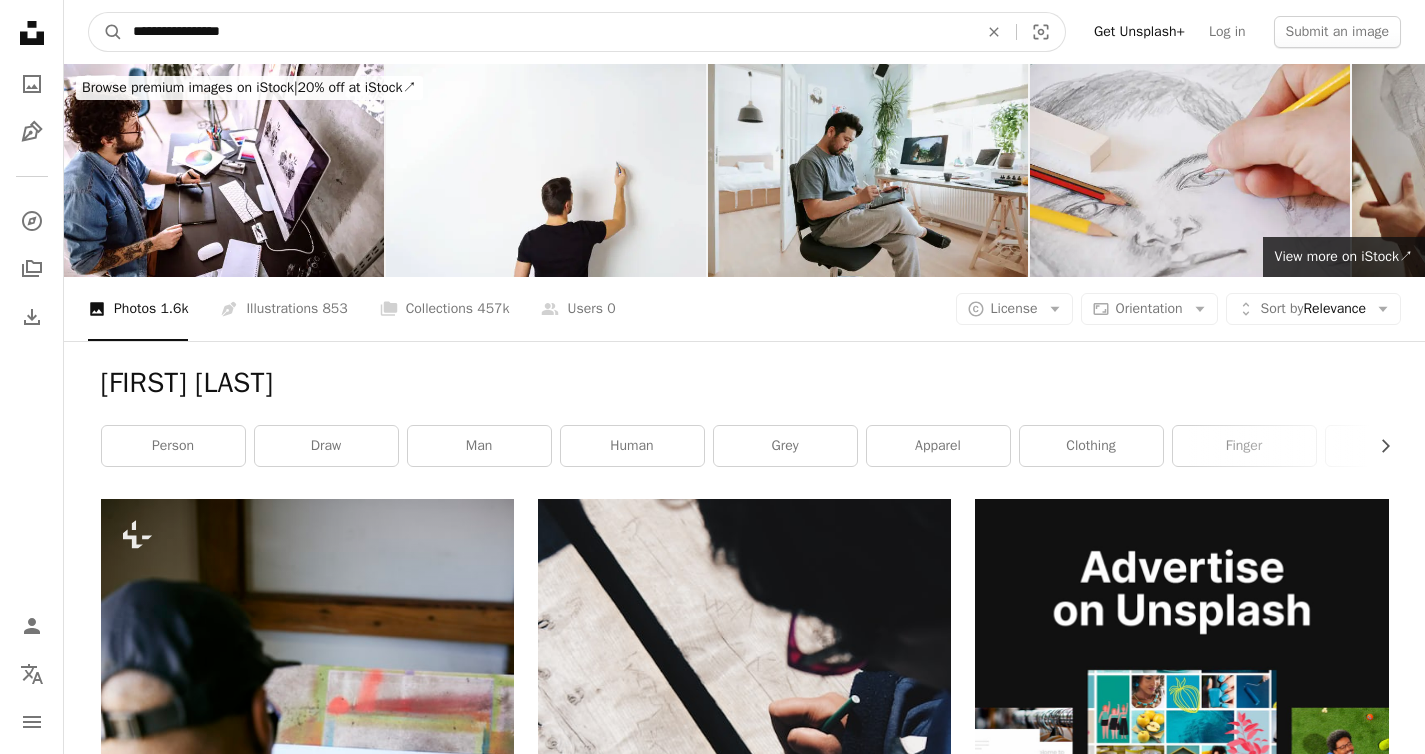 type on "**********" 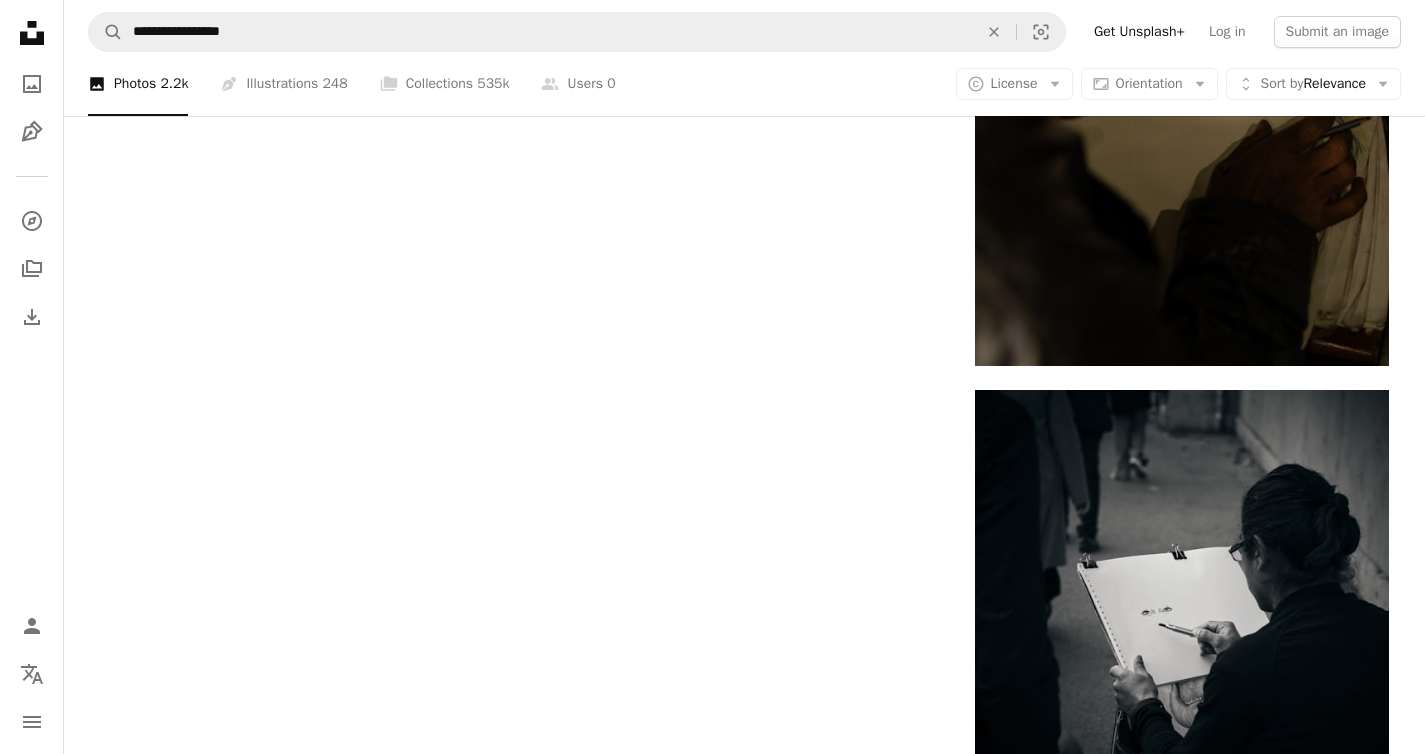 scroll, scrollTop: 3279, scrollLeft: 0, axis: vertical 